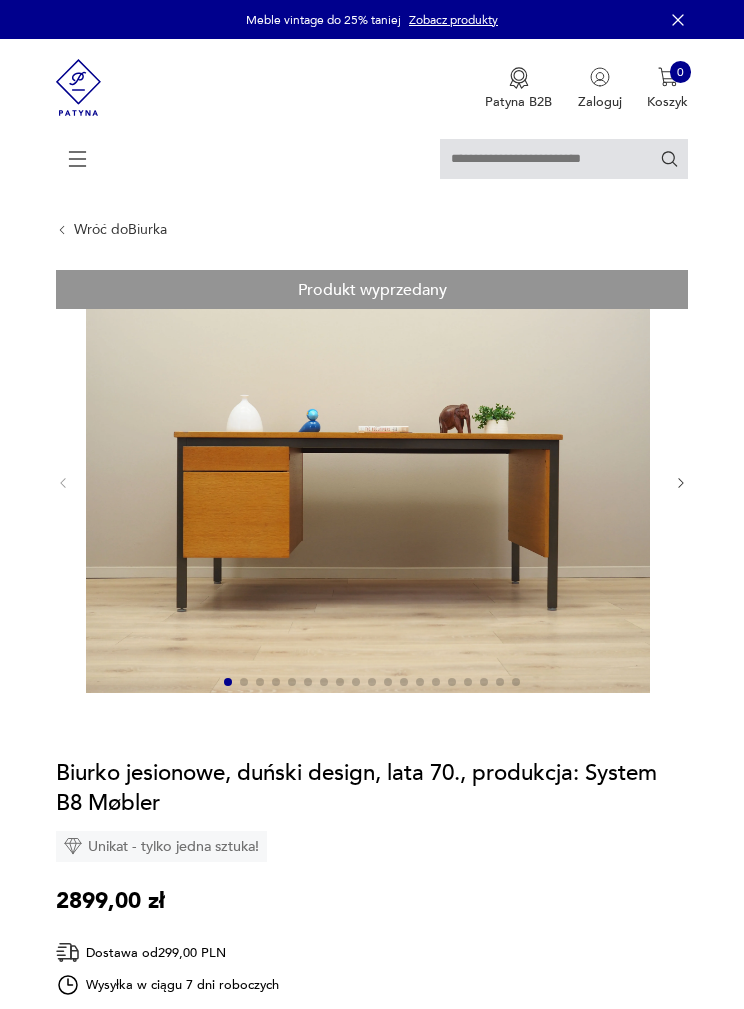 scroll, scrollTop: 0, scrollLeft: 0, axis: both 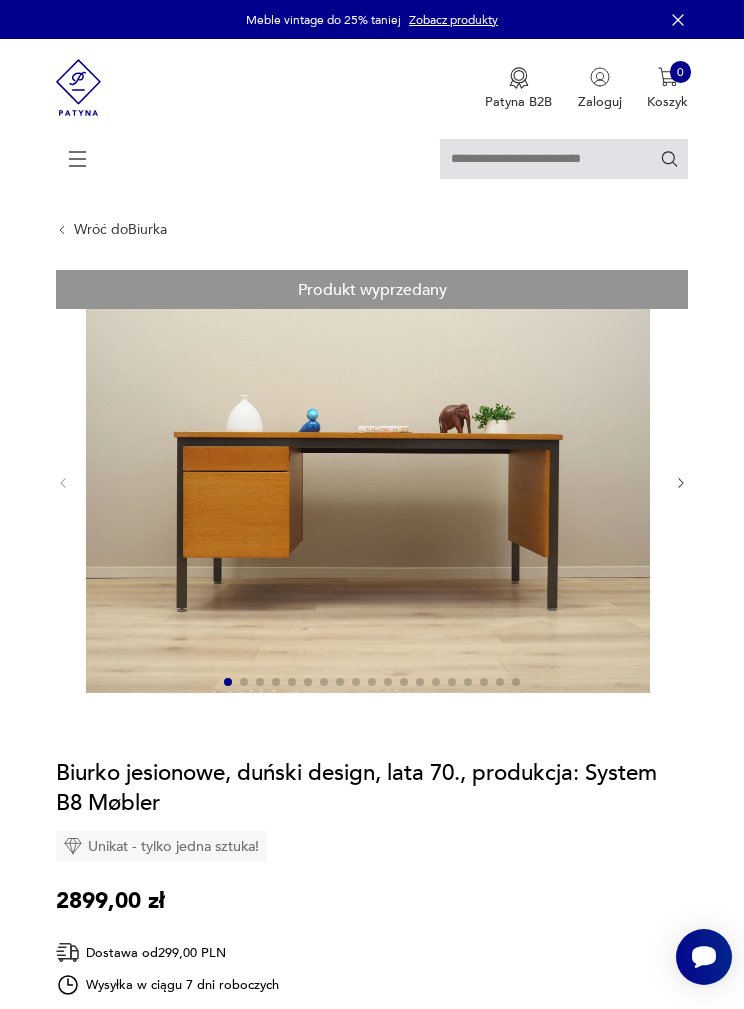 click 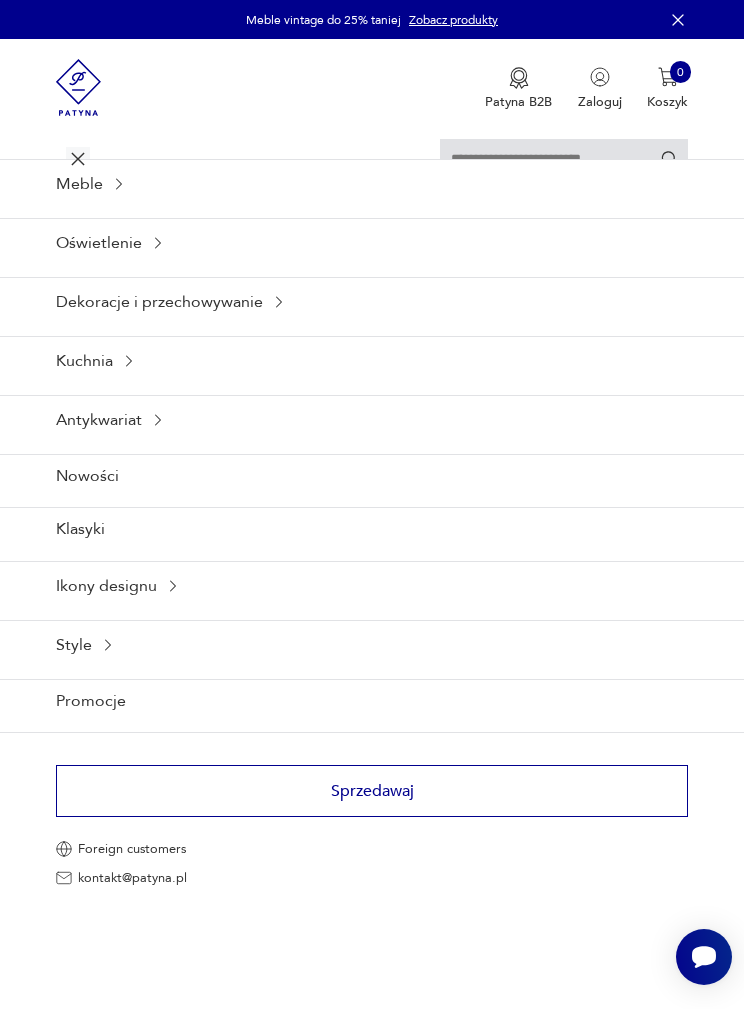 click 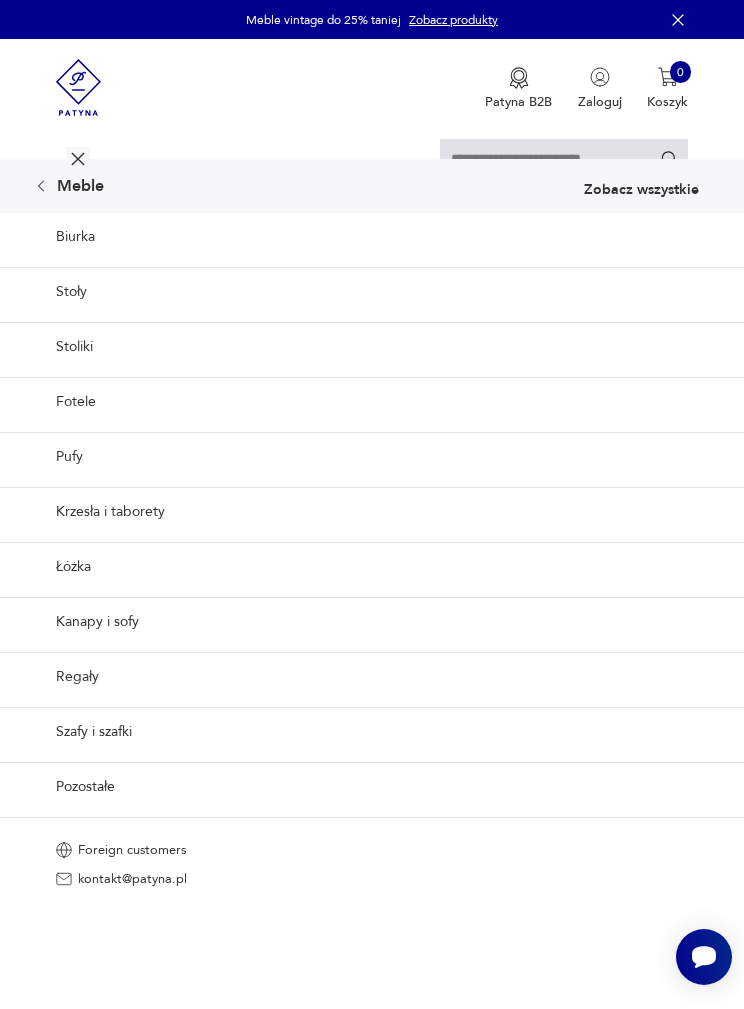 click on "Kanapy i sofy" at bounding box center (372, 621) 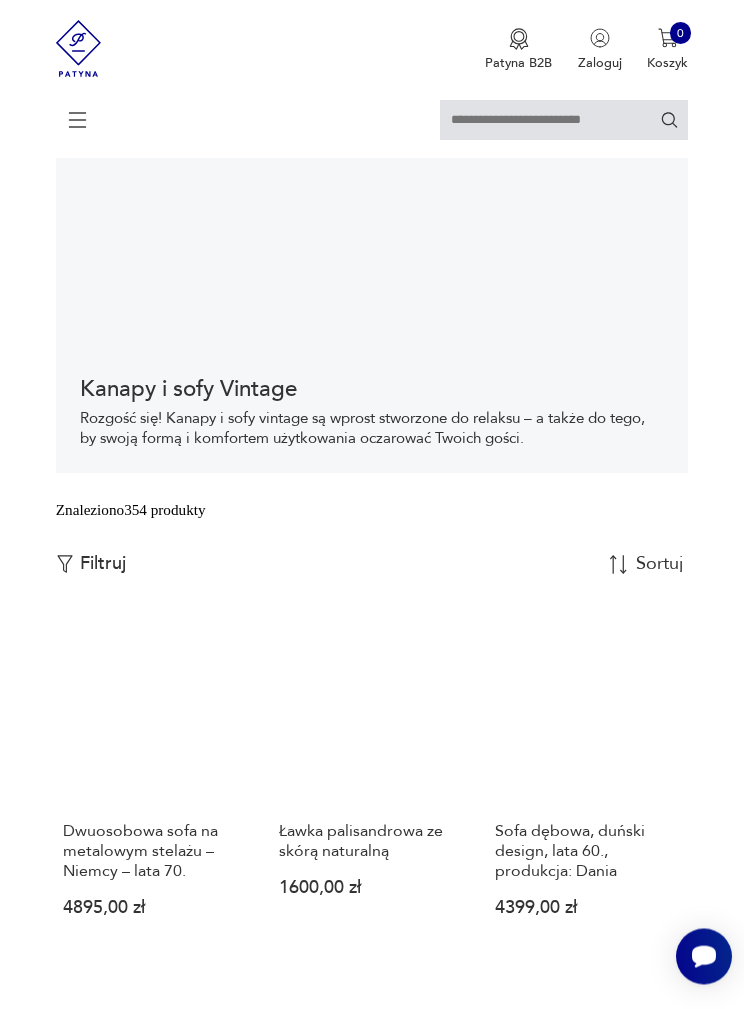 scroll, scrollTop: 84, scrollLeft: 0, axis: vertical 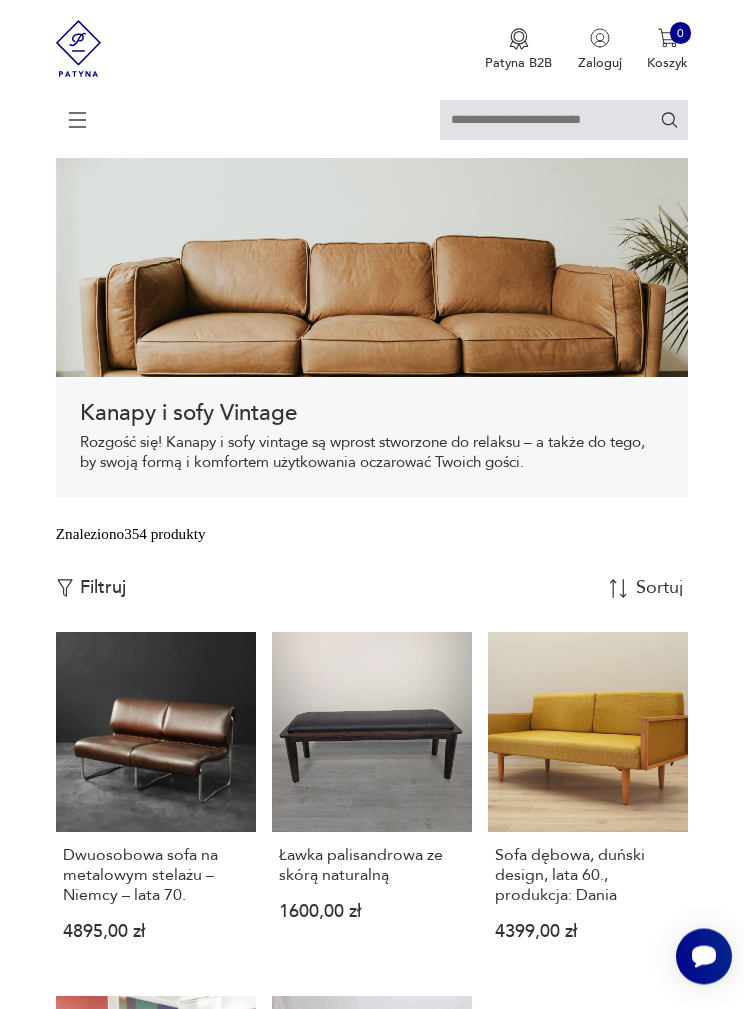 click on "Rozgość się! Kanapy i sofy vintage są wprost stworzone do relaksu – a także do tego, by swoją formą i komfortem użytkowania oczarować Twoich gości." at bounding box center [372, 454] 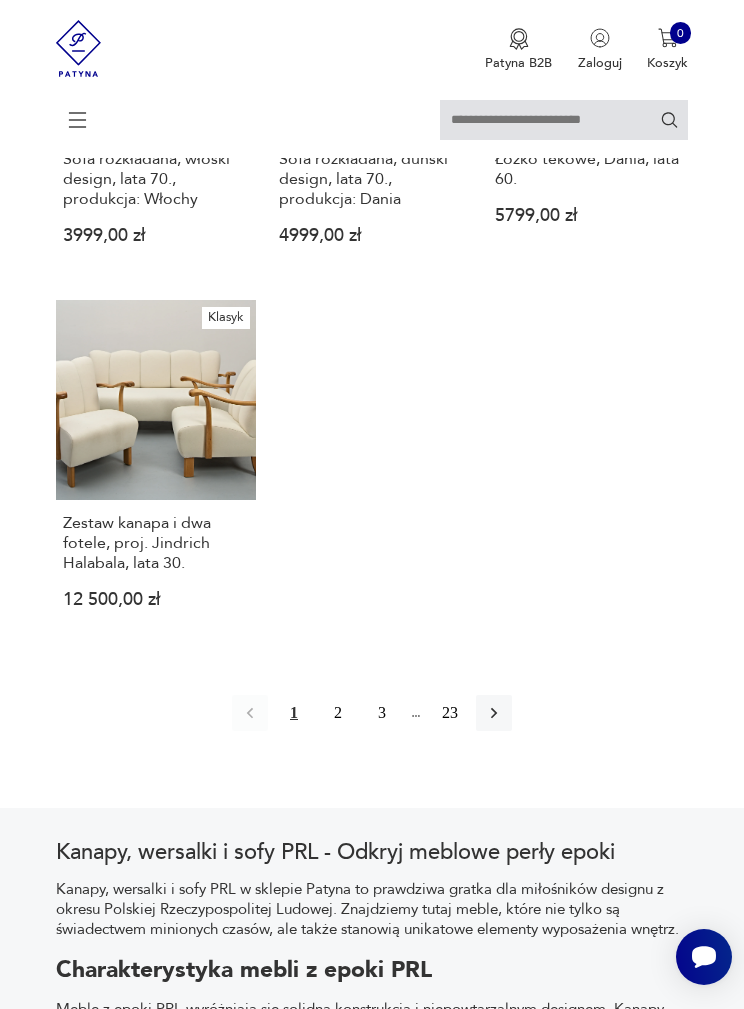 click on "2" at bounding box center (338, 713) 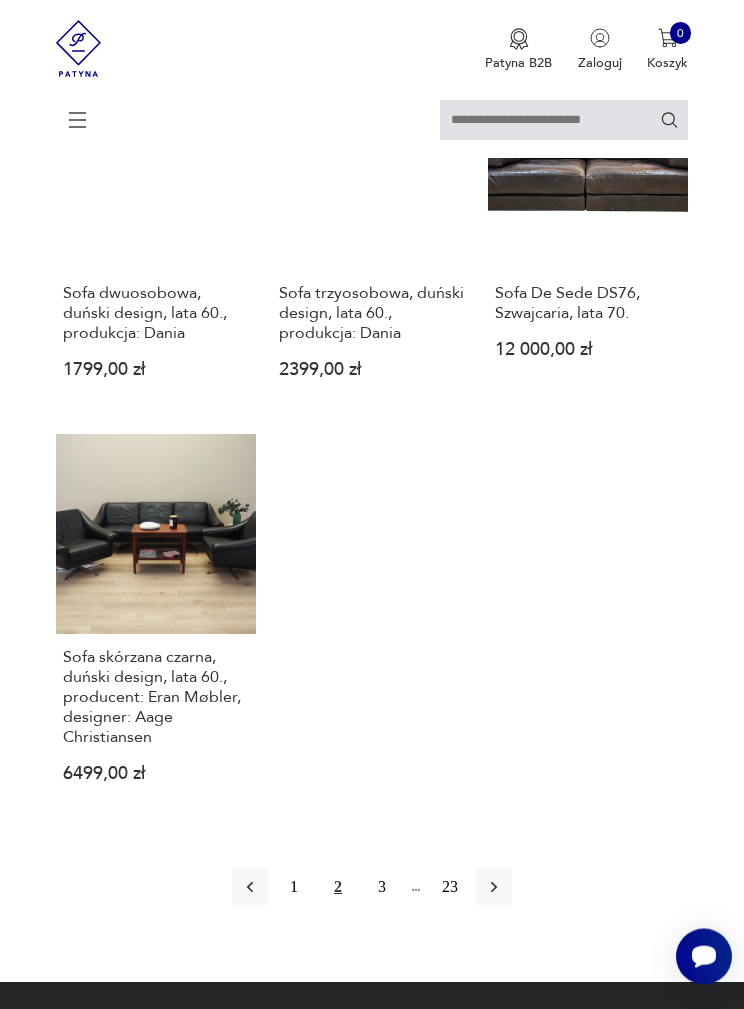 scroll, scrollTop: 2237, scrollLeft: 0, axis: vertical 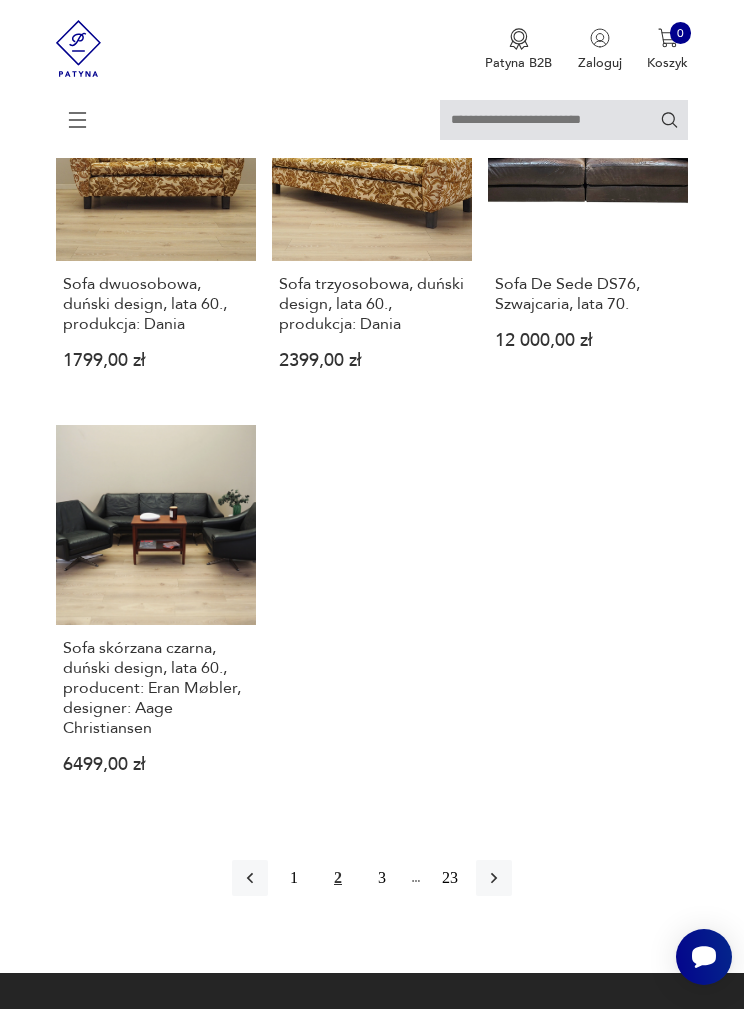 click on "3" at bounding box center [382, 878] 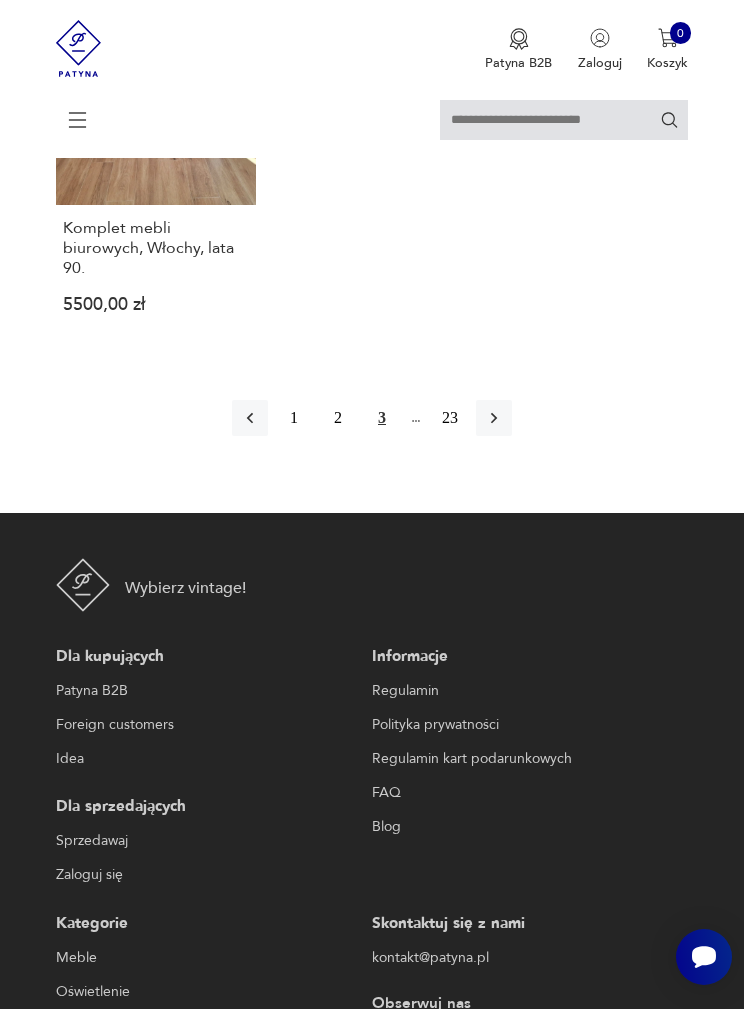 scroll, scrollTop: 2581, scrollLeft: 0, axis: vertical 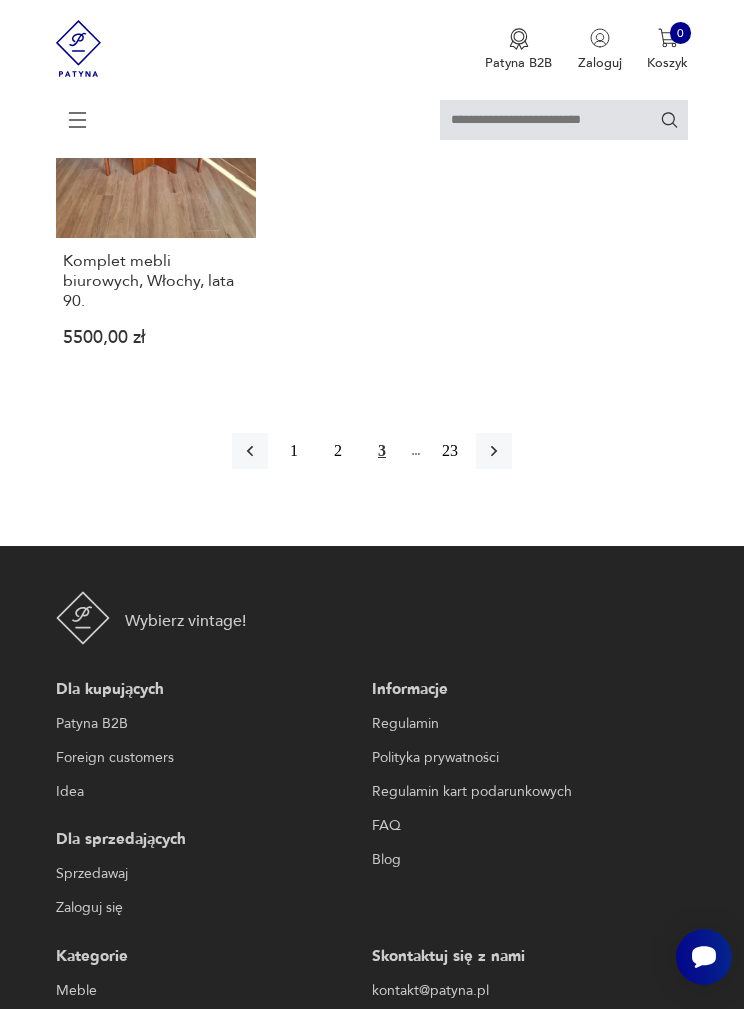 click 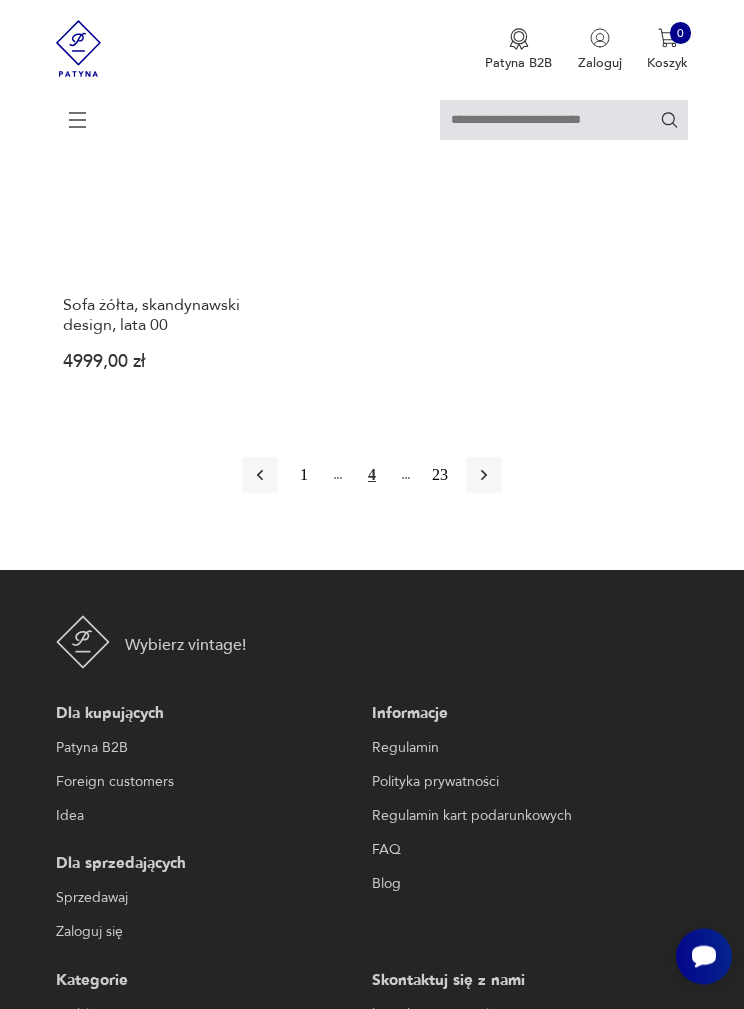 scroll, scrollTop: 2580, scrollLeft: 0, axis: vertical 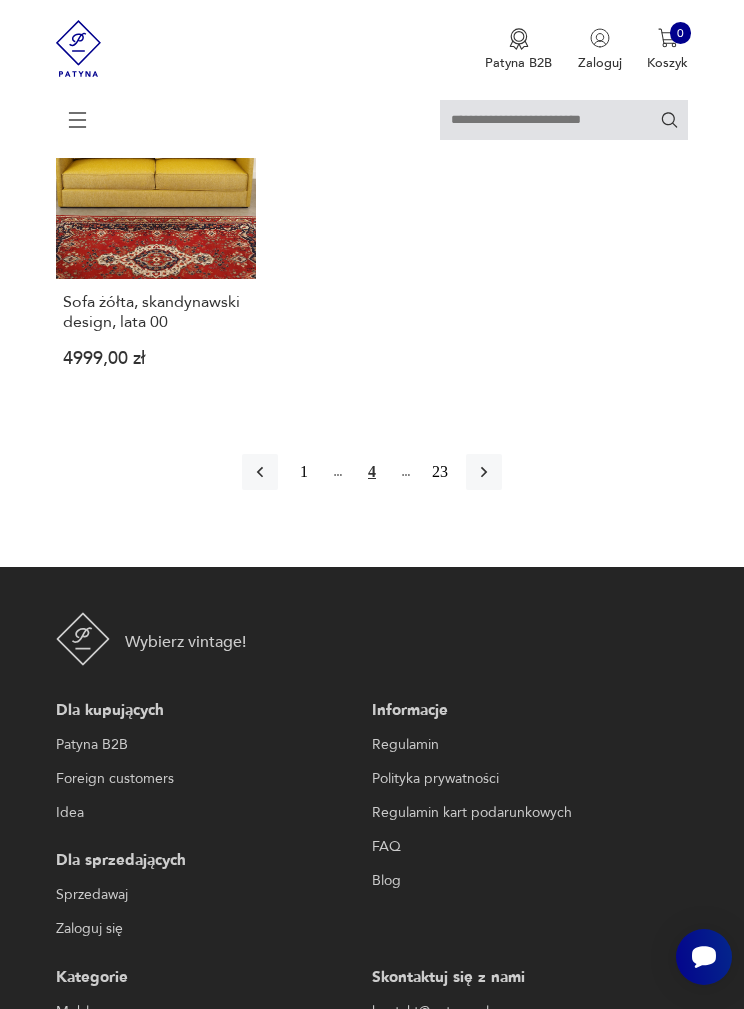 click 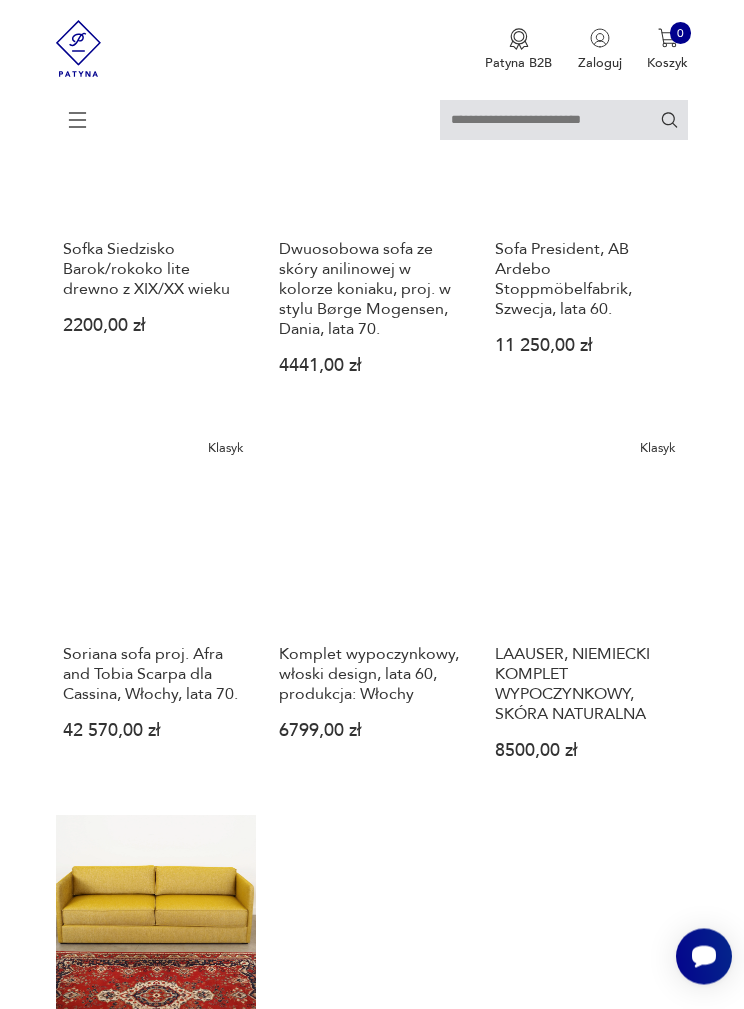 scroll, scrollTop: 367, scrollLeft: 0, axis: vertical 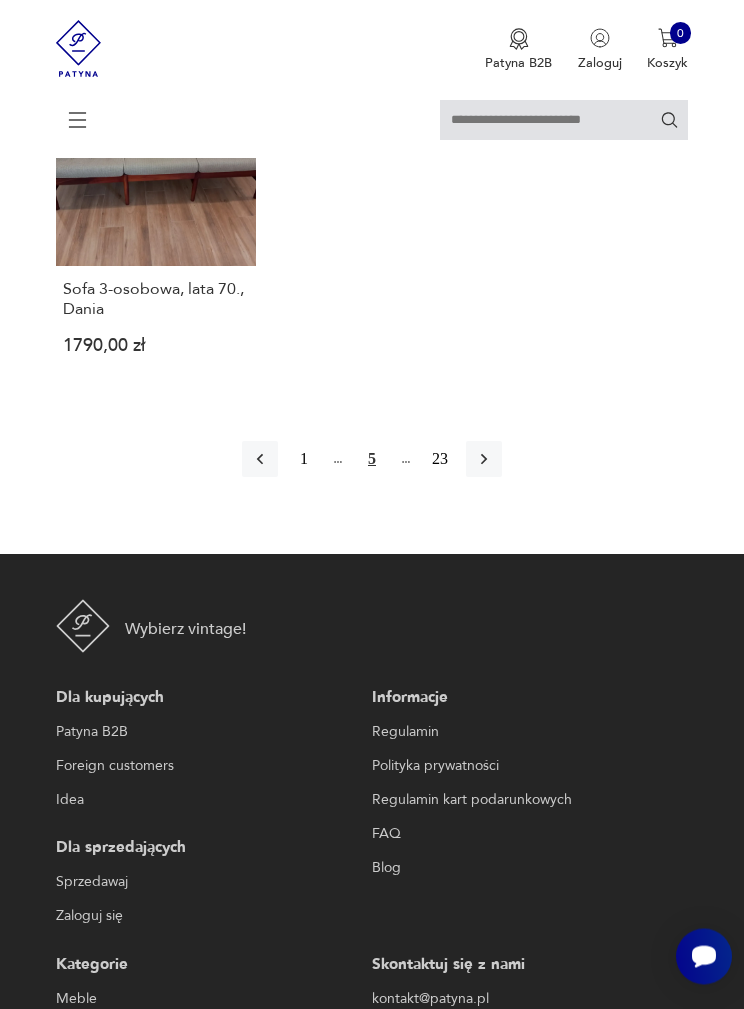 click at bounding box center [484, 460] 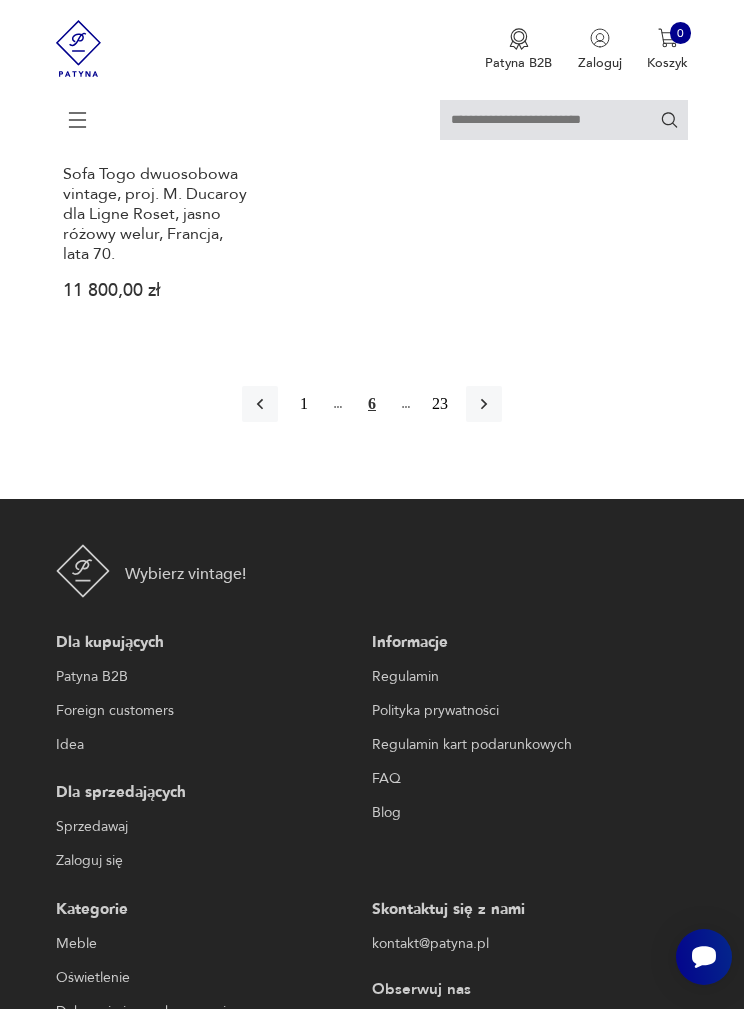 scroll, scrollTop: 2738, scrollLeft: 0, axis: vertical 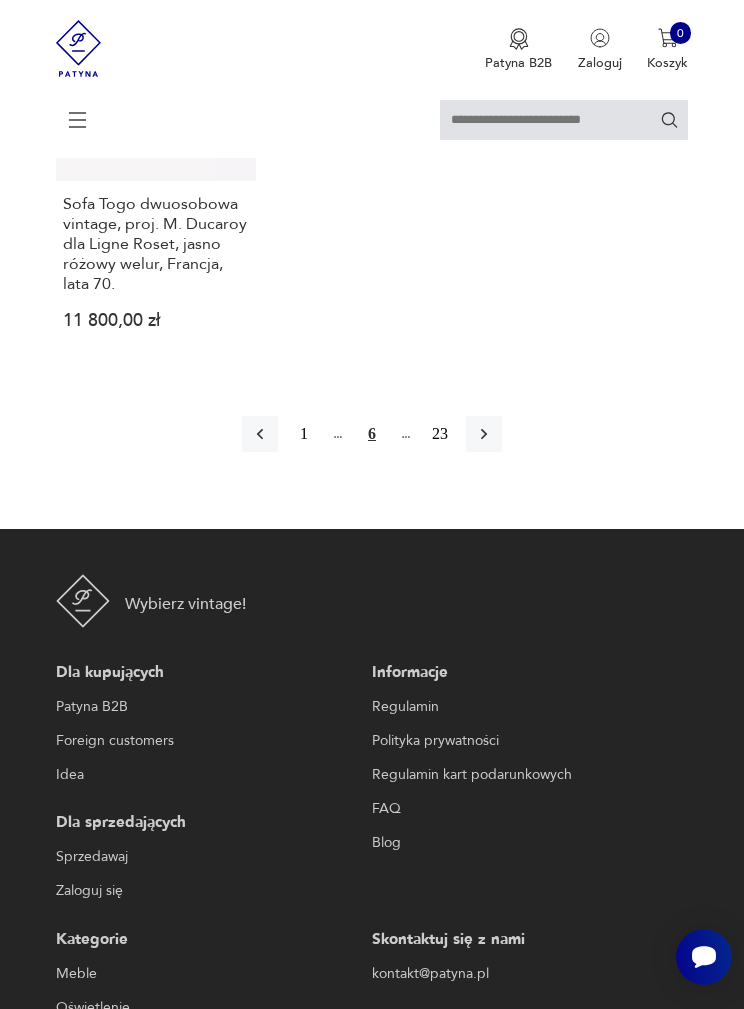 click at bounding box center (484, 434) 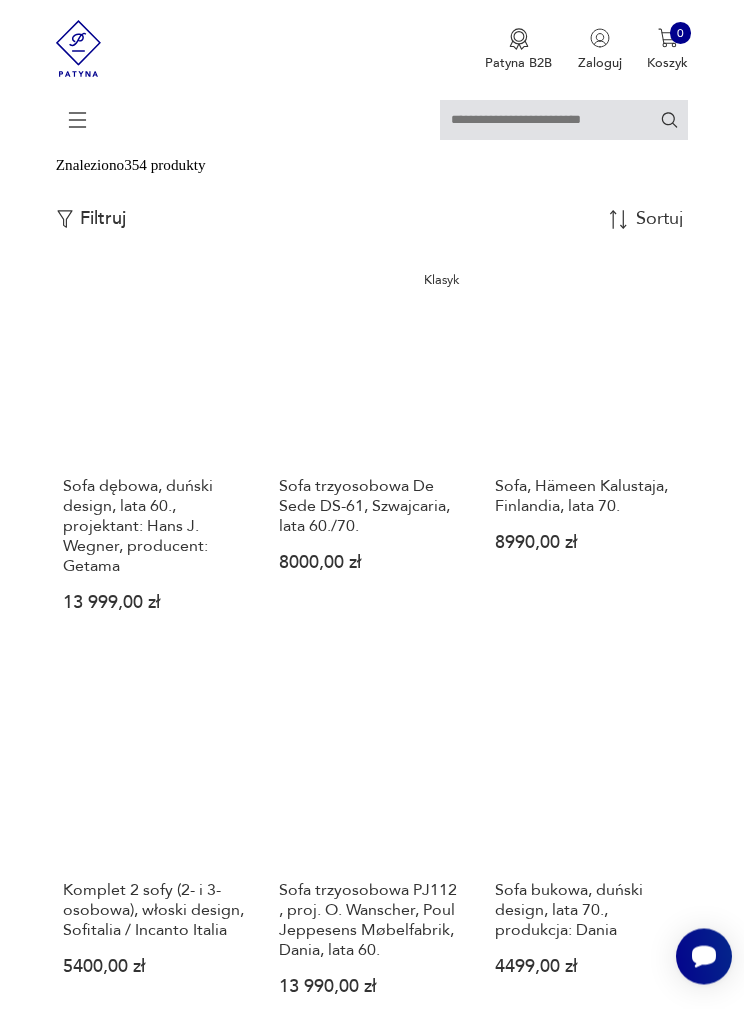 scroll, scrollTop: 367, scrollLeft: 0, axis: vertical 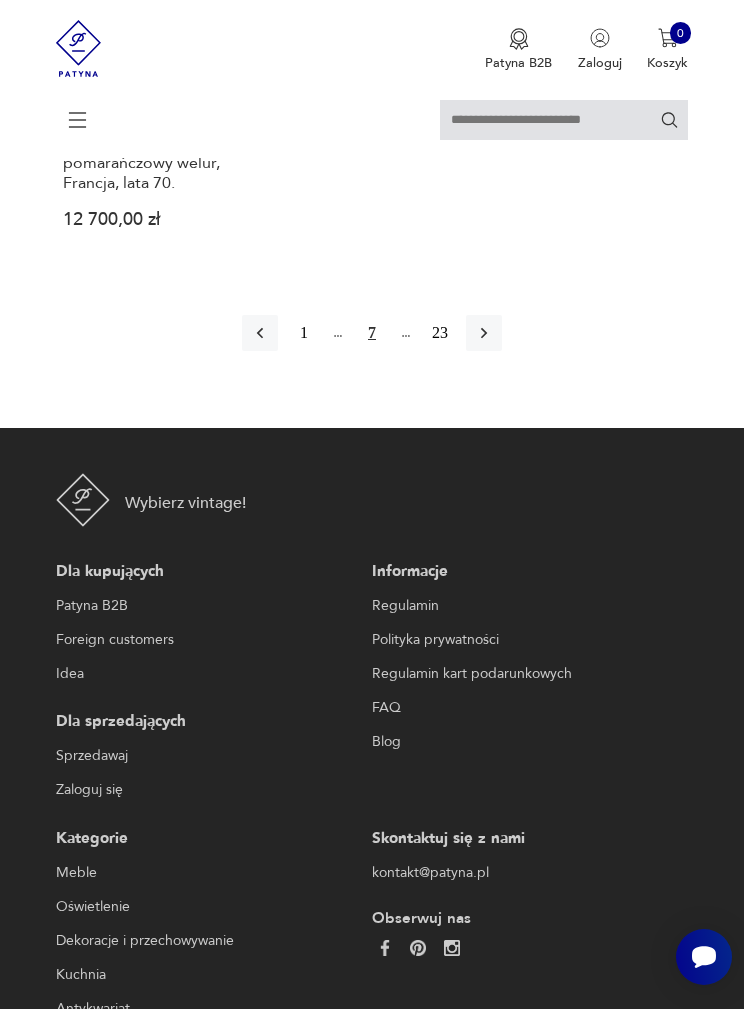 click at bounding box center [484, 333] 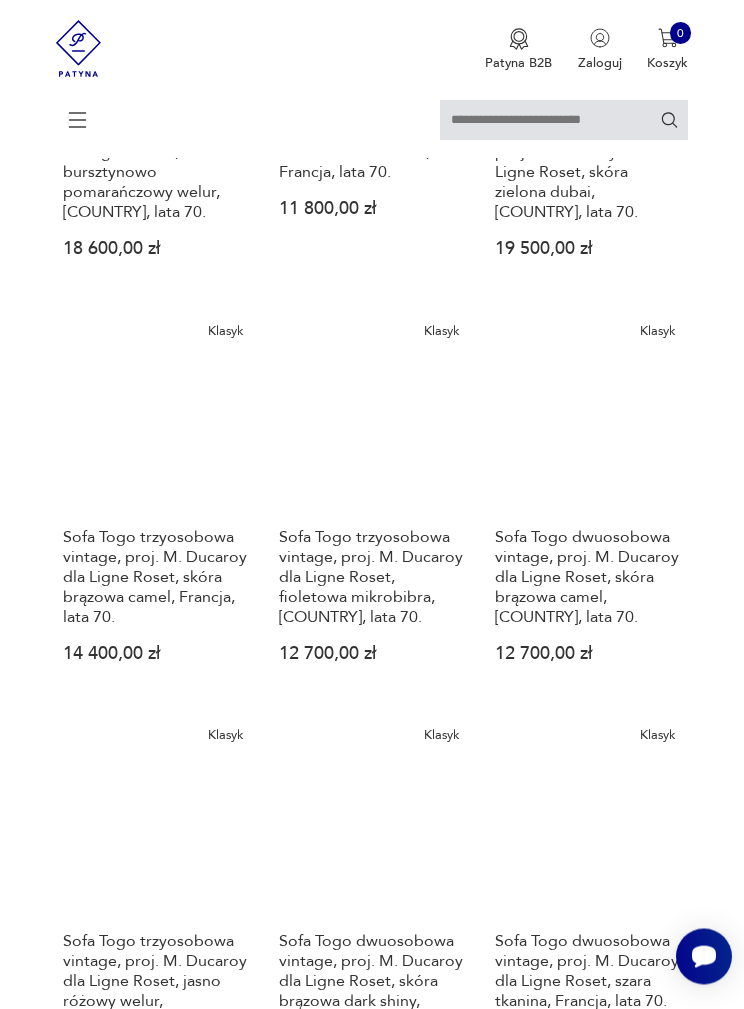 scroll, scrollTop: 367, scrollLeft: 0, axis: vertical 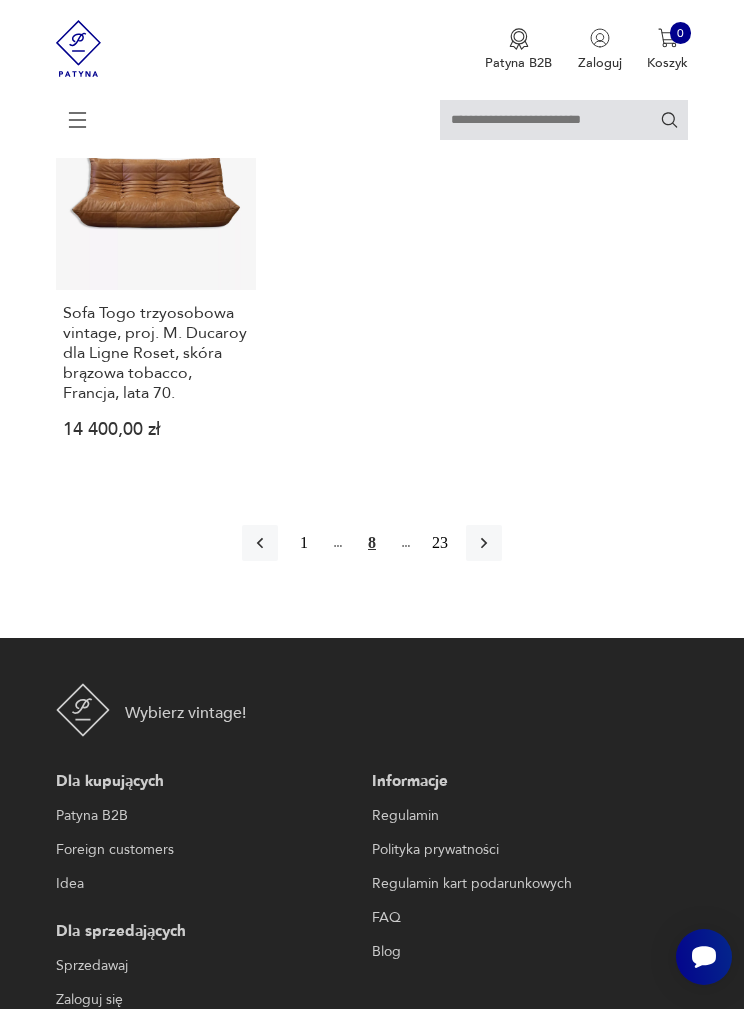 click 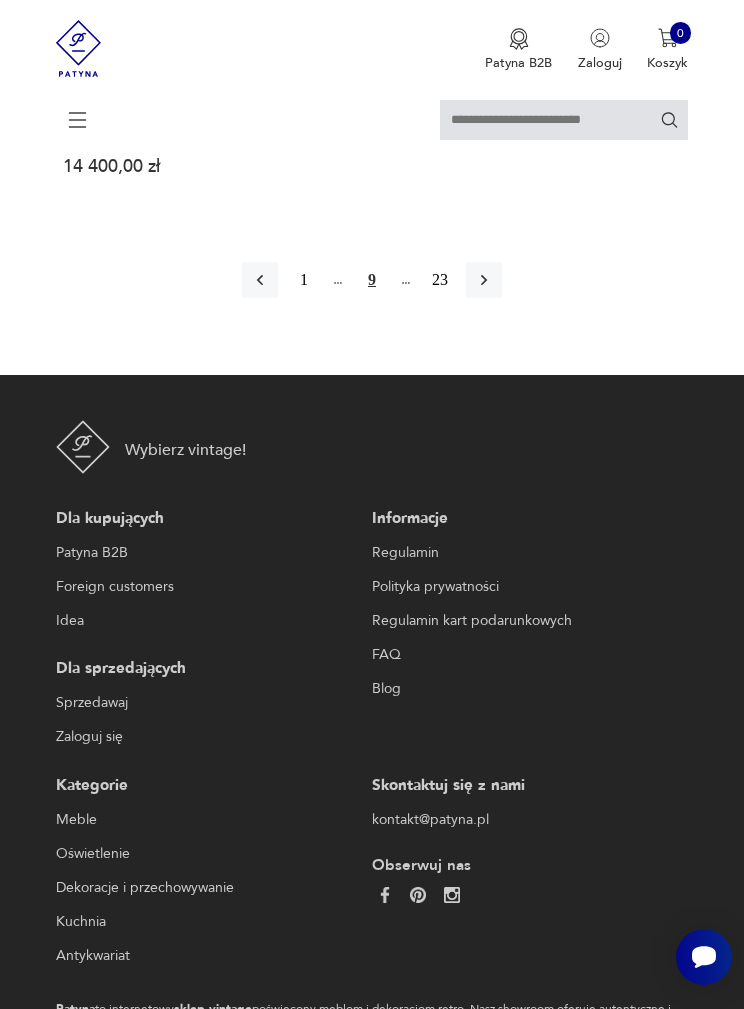 scroll, scrollTop: 2985, scrollLeft: 0, axis: vertical 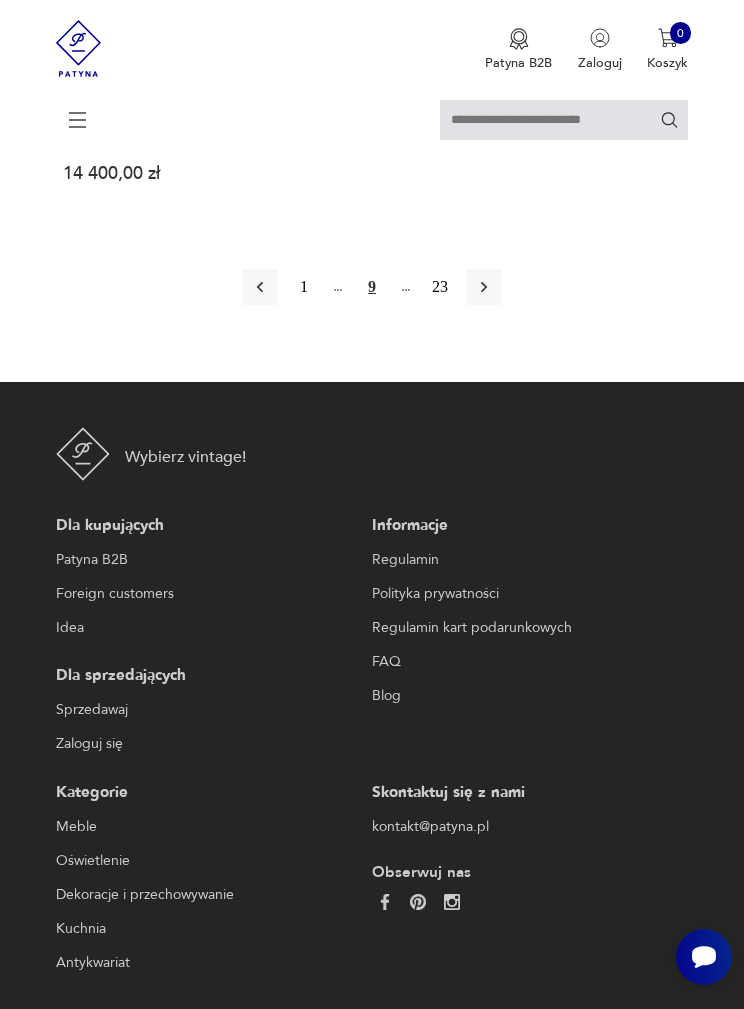 click 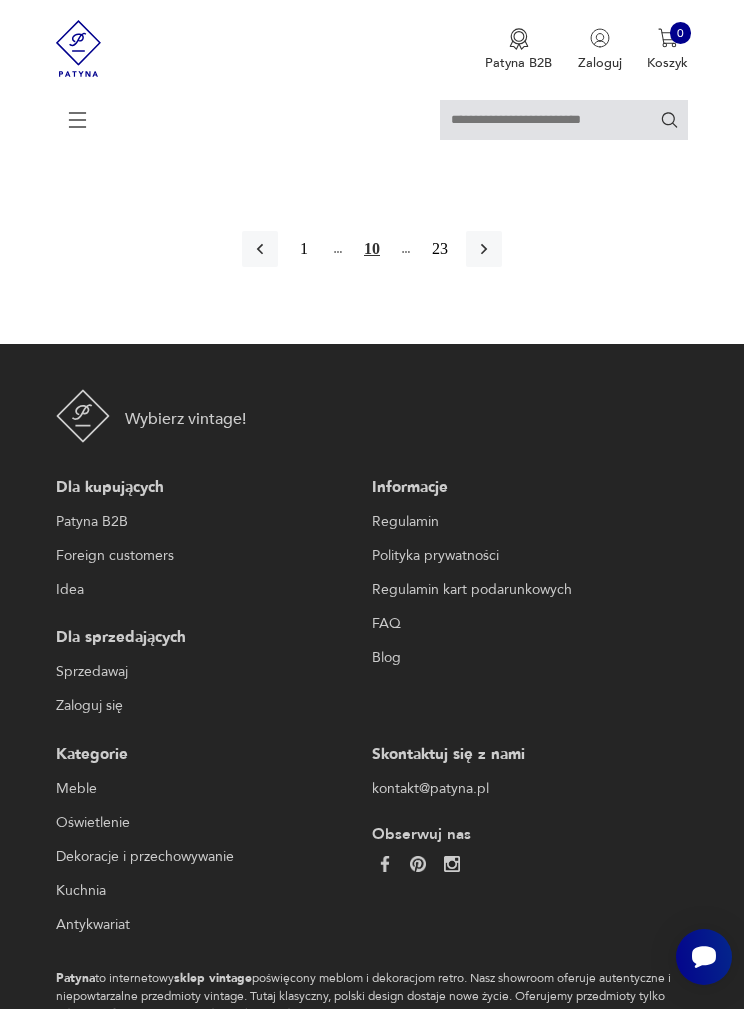 scroll, scrollTop: 2974, scrollLeft: 0, axis: vertical 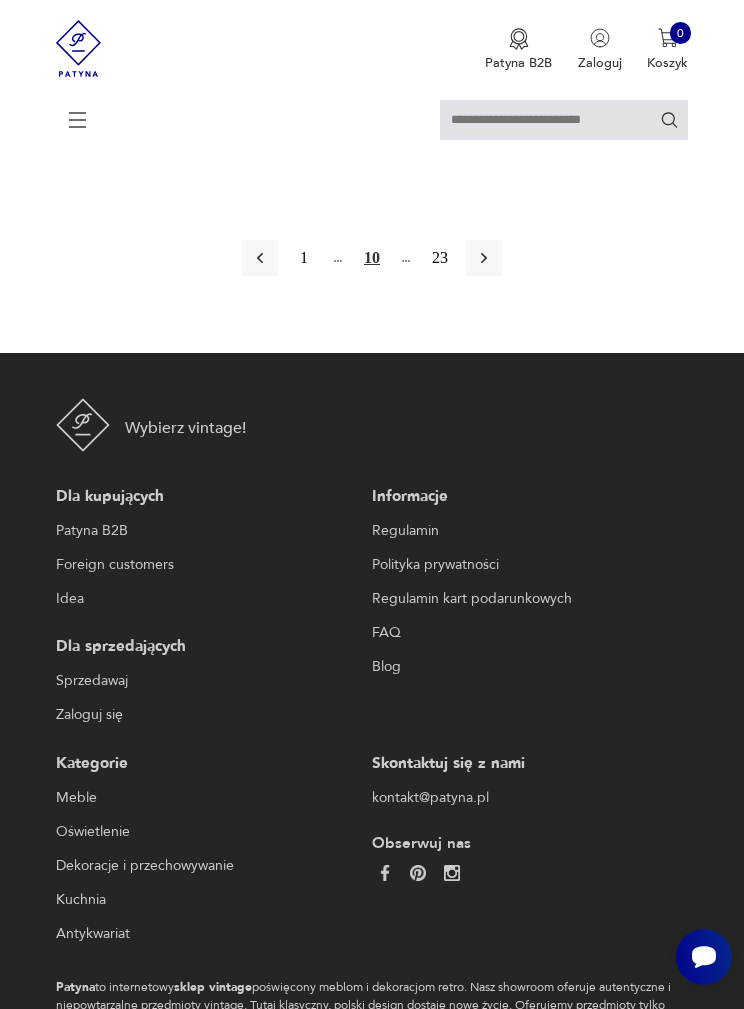 click 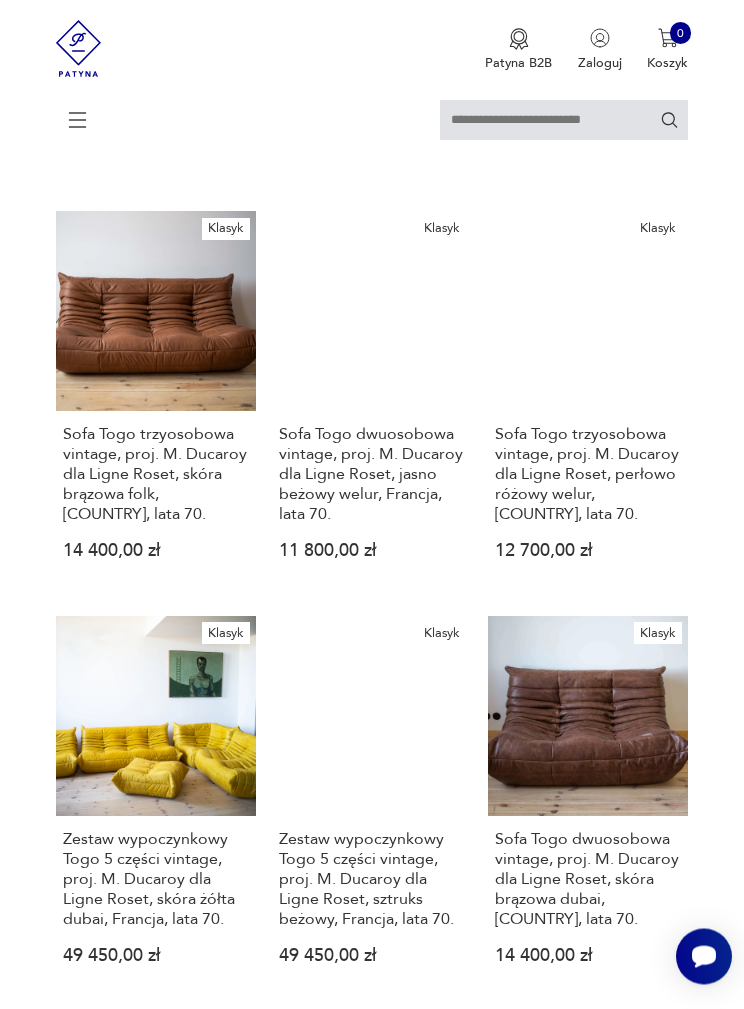 scroll, scrollTop: 367, scrollLeft: 0, axis: vertical 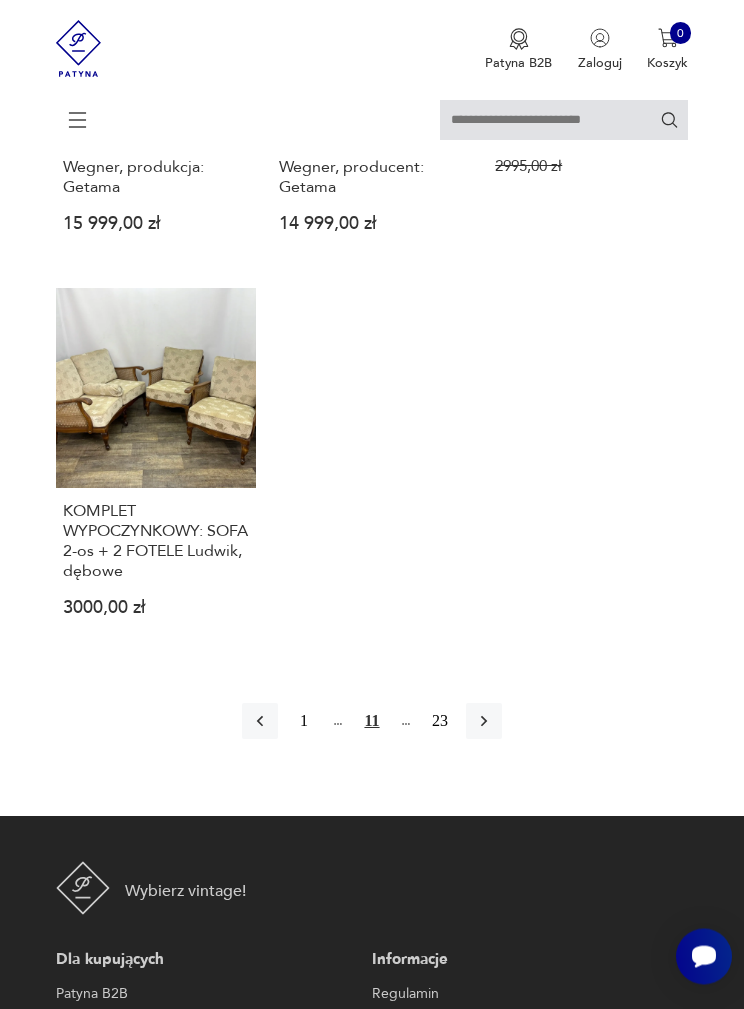click 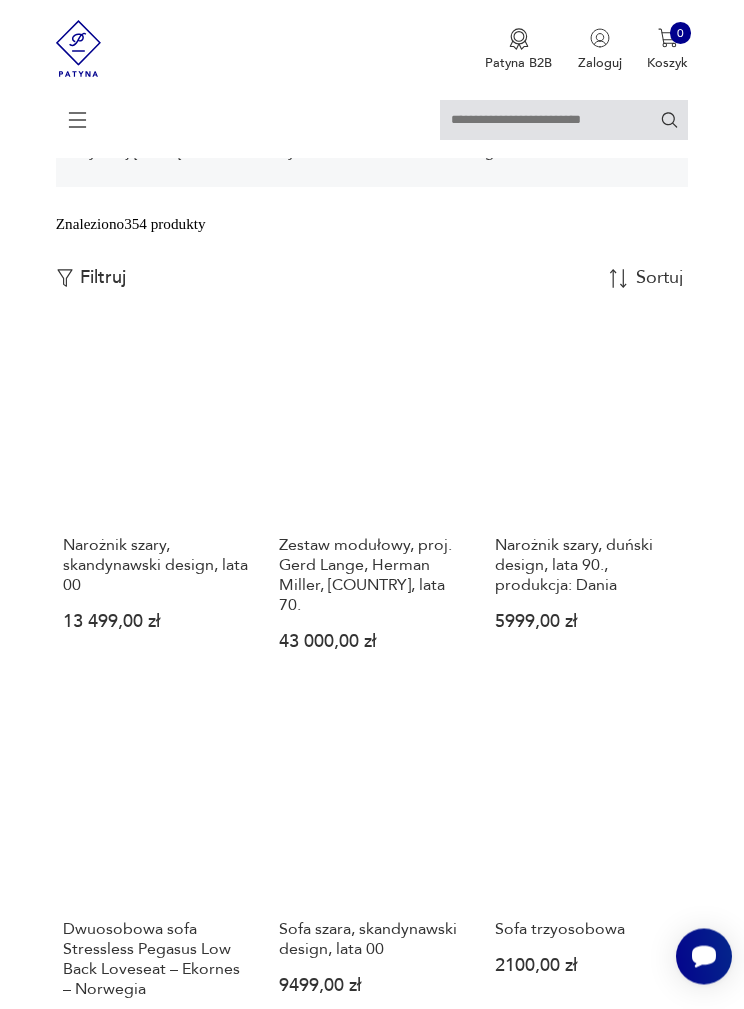 scroll, scrollTop: 402, scrollLeft: 0, axis: vertical 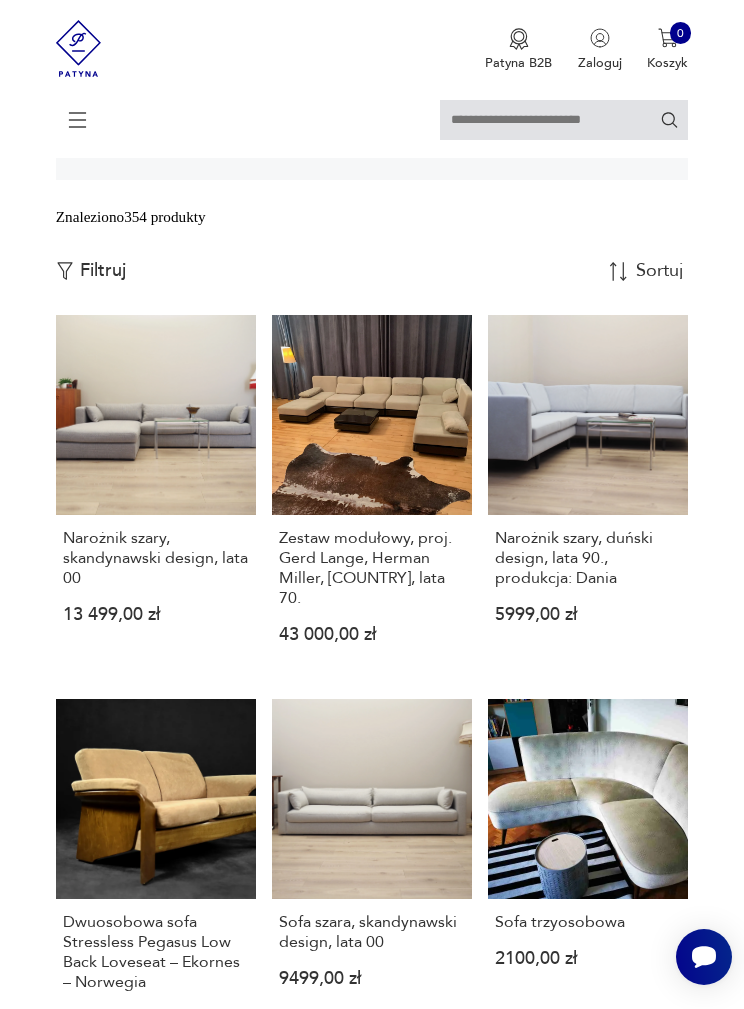 click on "Narożnik szary, duński design, lata 90., produkcja: [COUNTRY]" at bounding box center (588, 494) 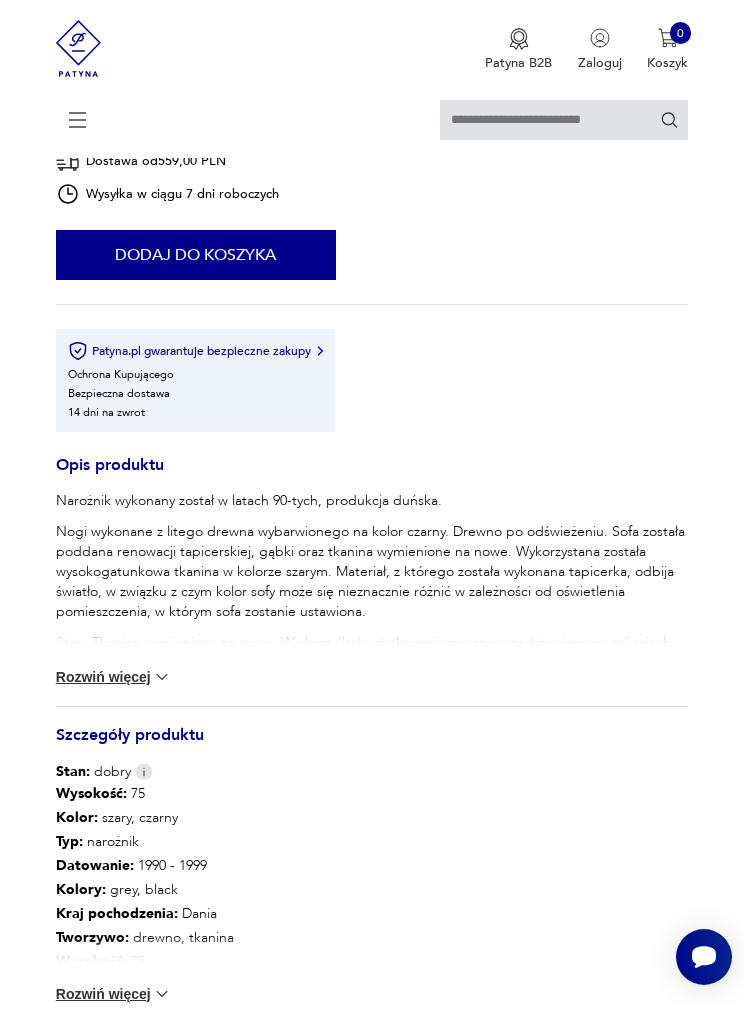 scroll, scrollTop: 787, scrollLeft: 0, axis: vertical 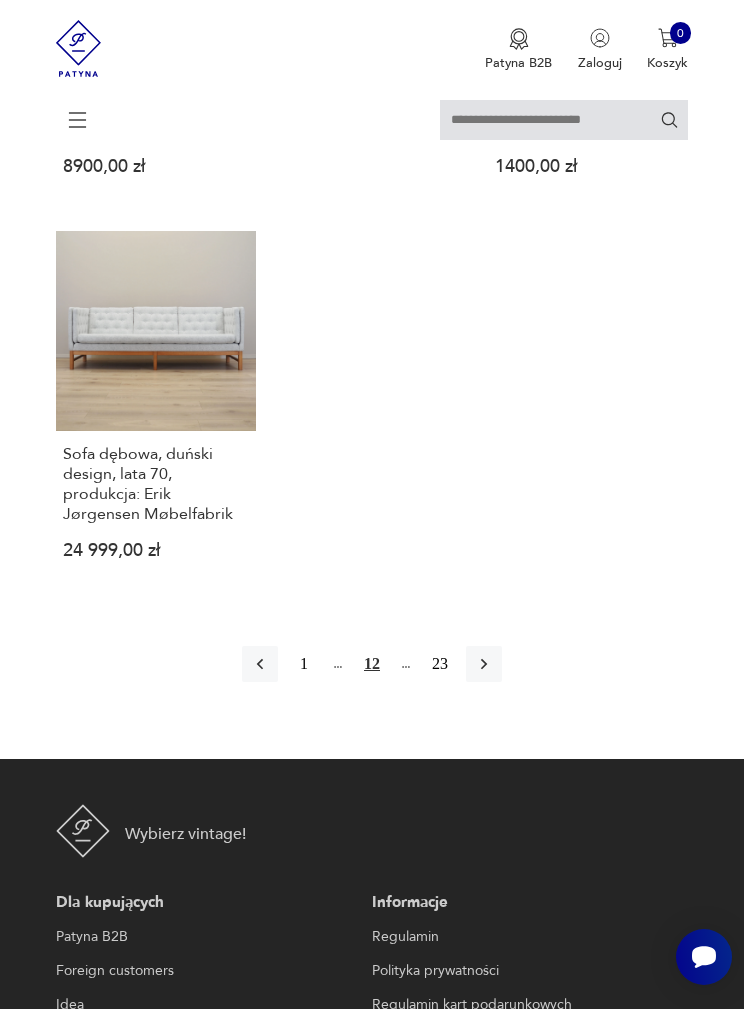 click at bounding box center (484, 664) 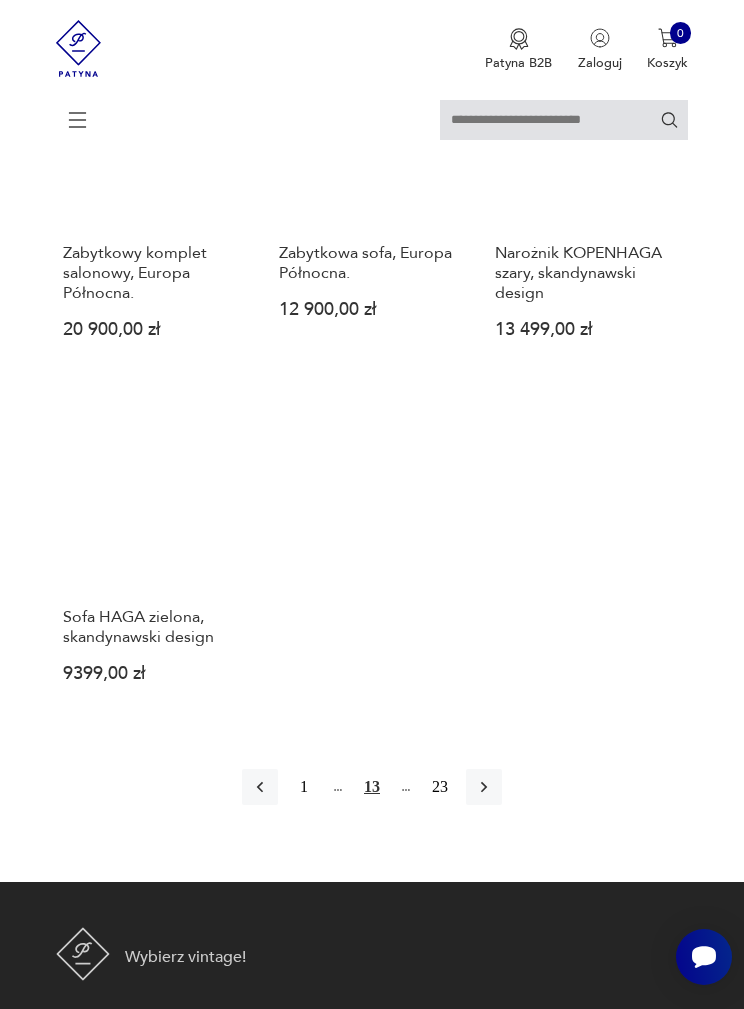scroll, scrollTop: 2234, scrollLeft: 0, axis: vertical 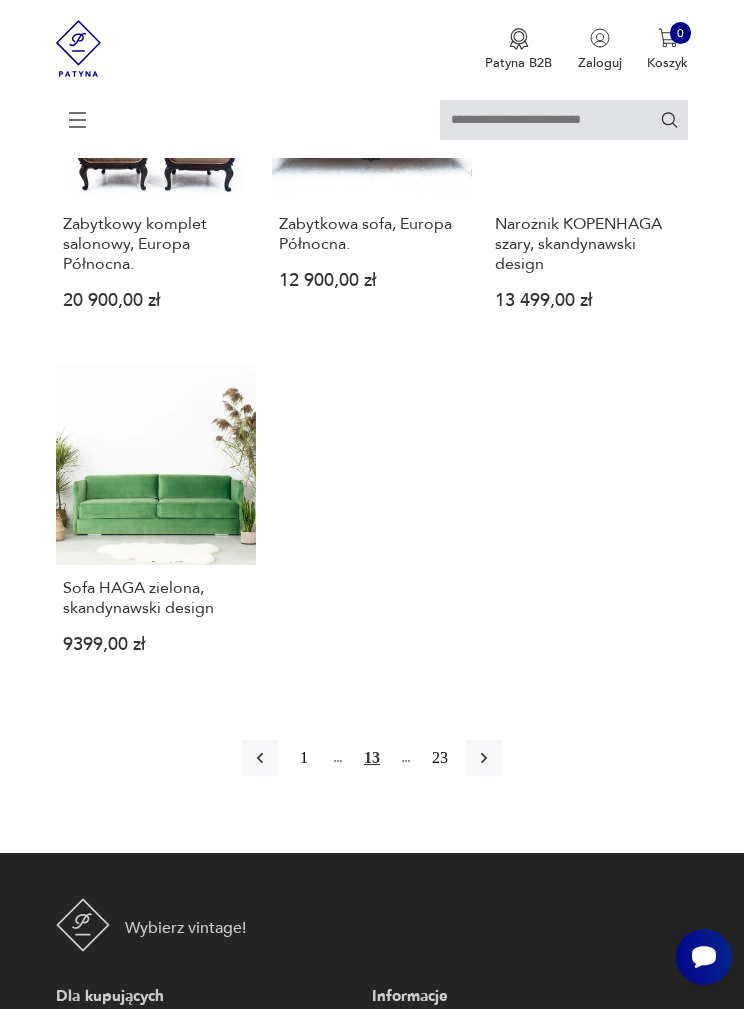 click 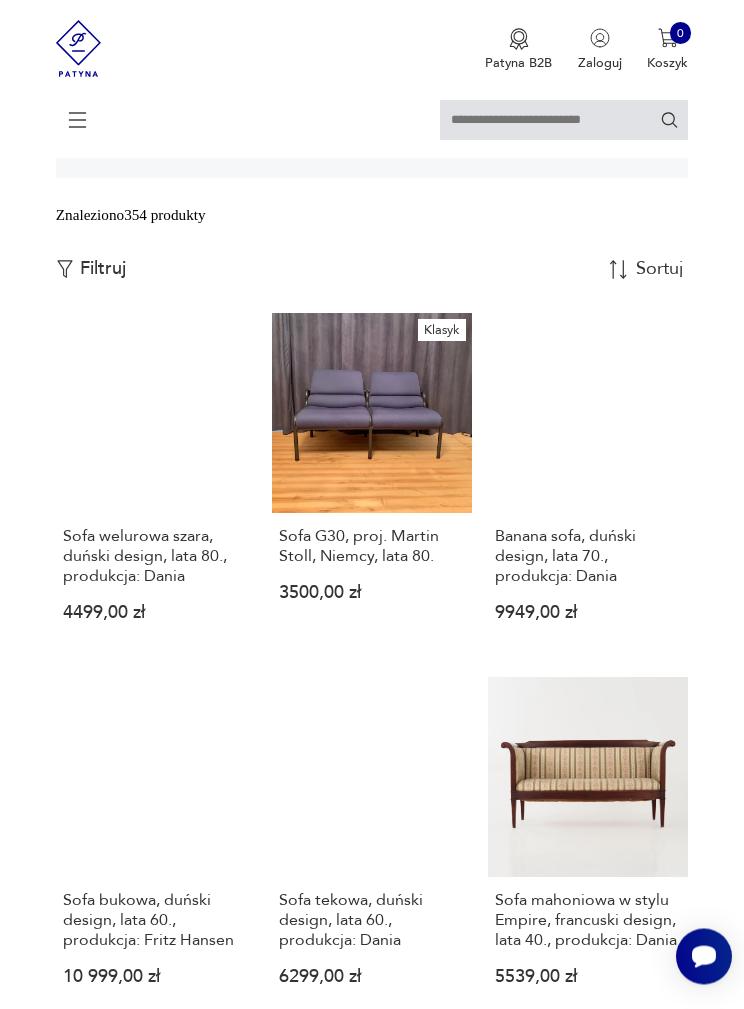 scroll, scrollTop: 367, scrollLeft: 0, axis: vertical 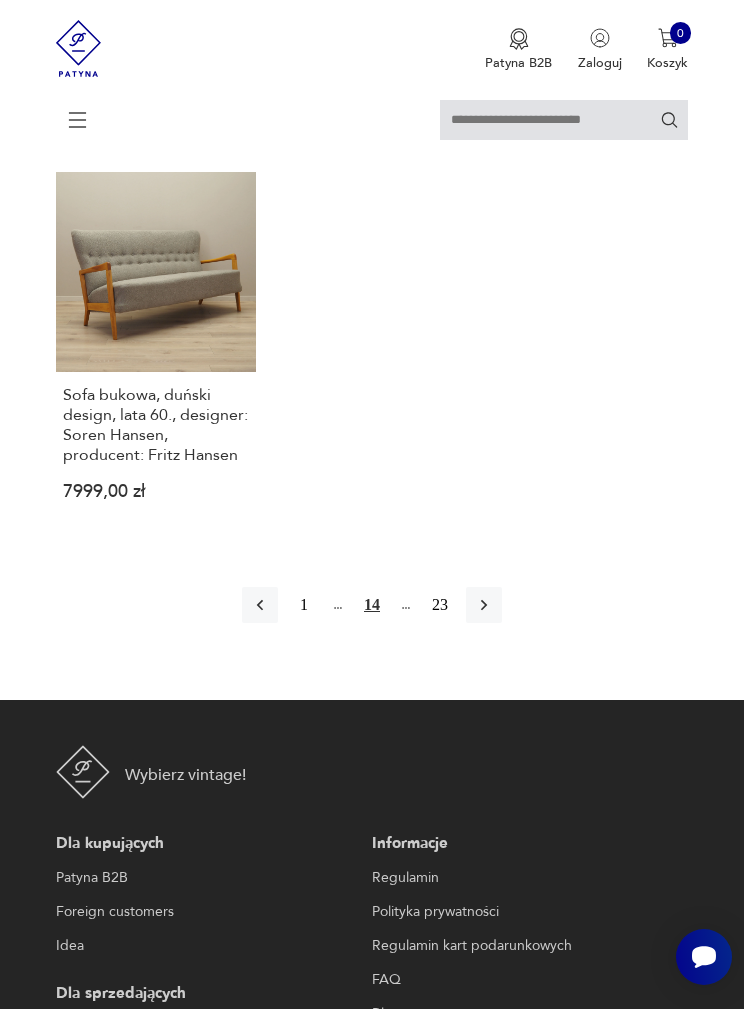 click 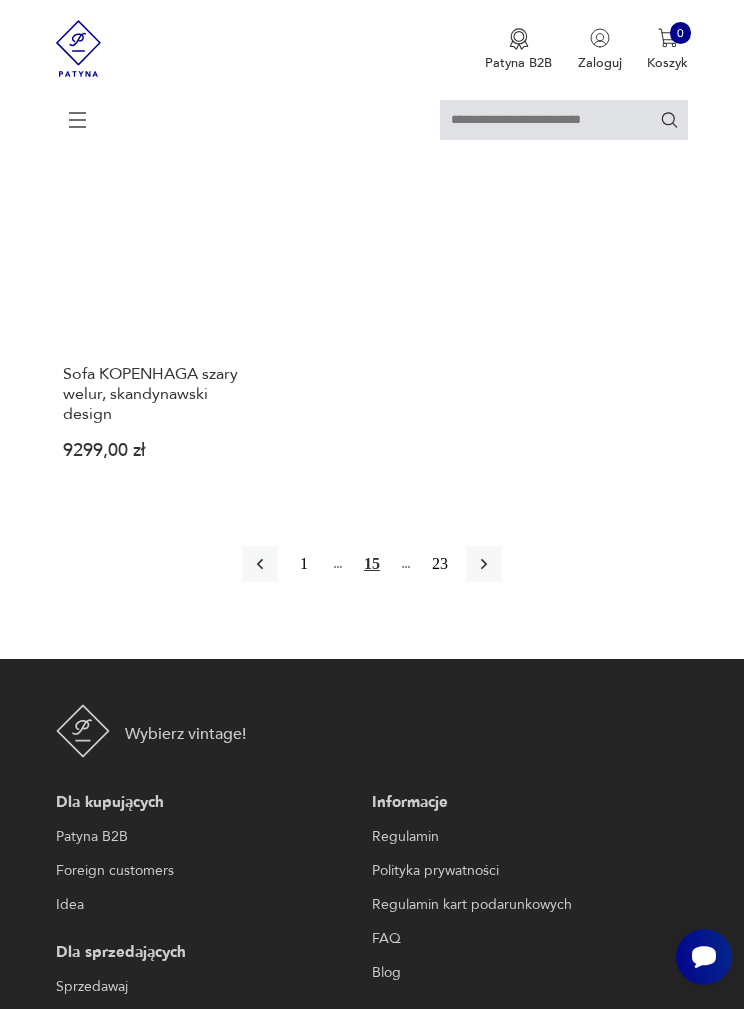 scroll, scrollTop: 2501, scrollLeft: 0, axis: vertical 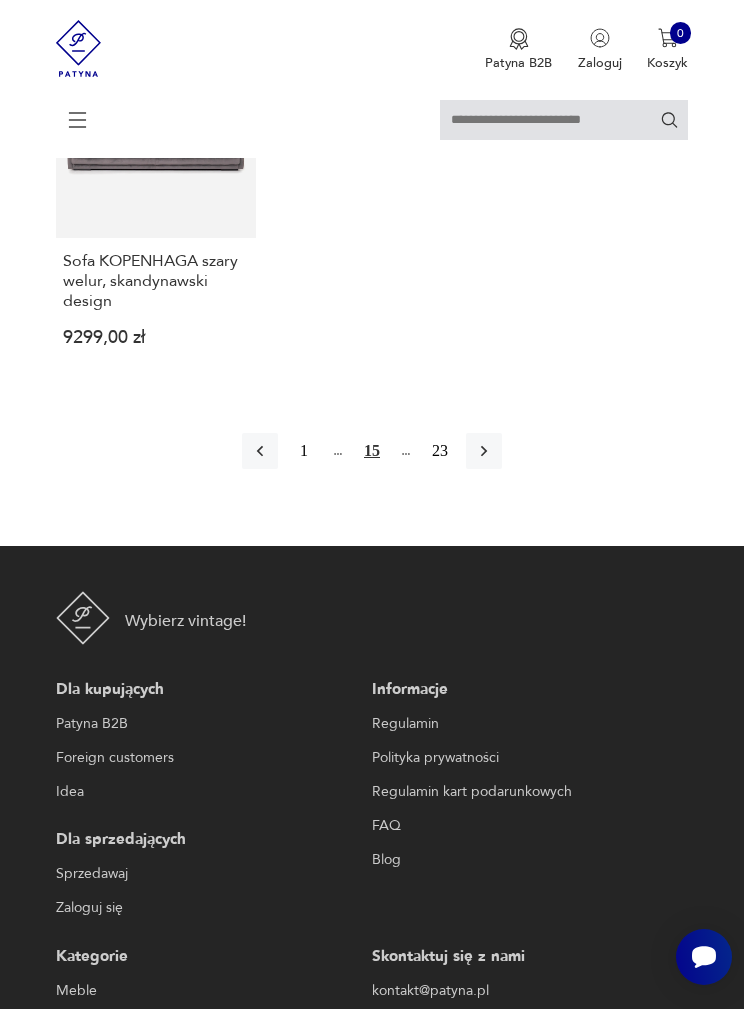 click at bounding box center [484, 451] 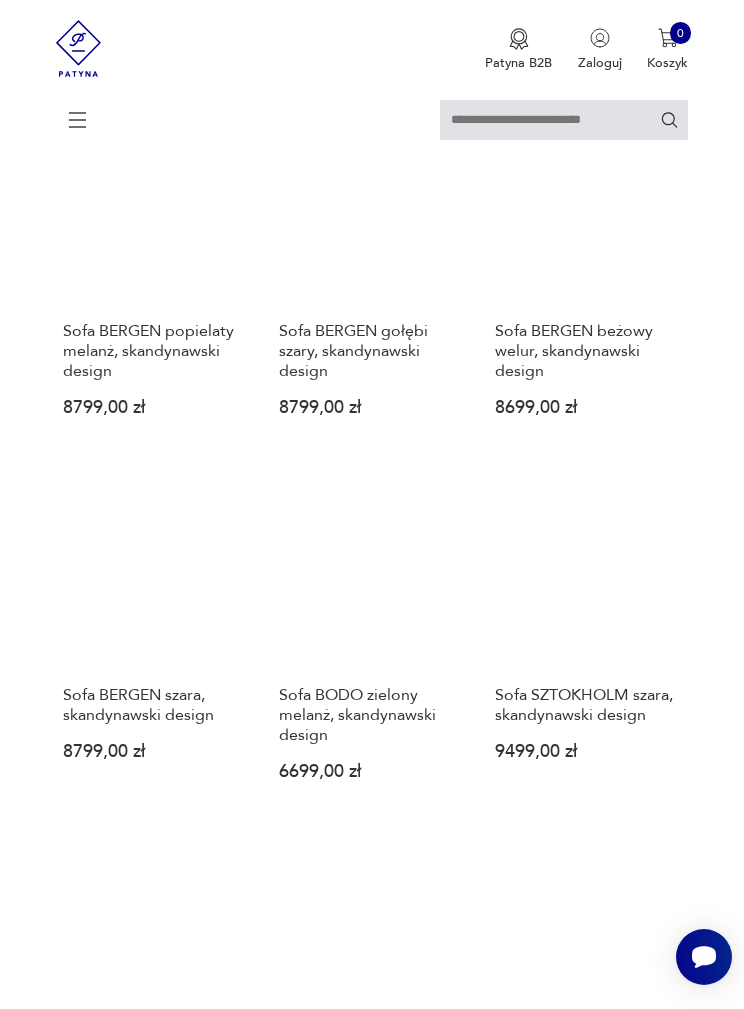 scroll, scrollTop: 1410, scrollLeft: 0, axis: vertical 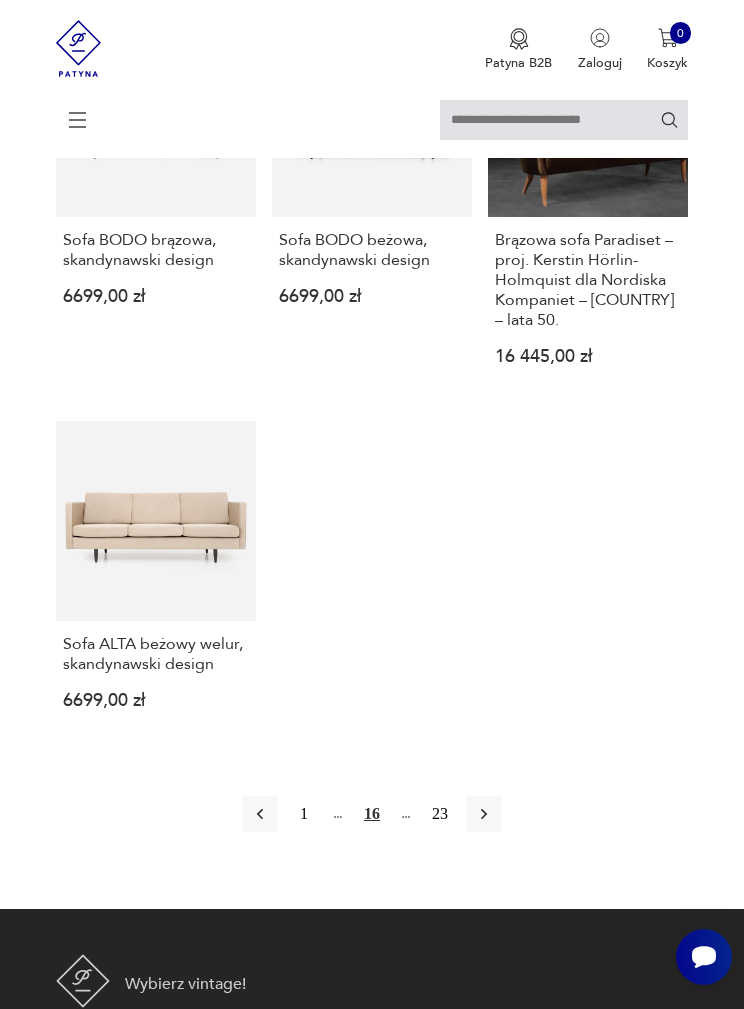 click 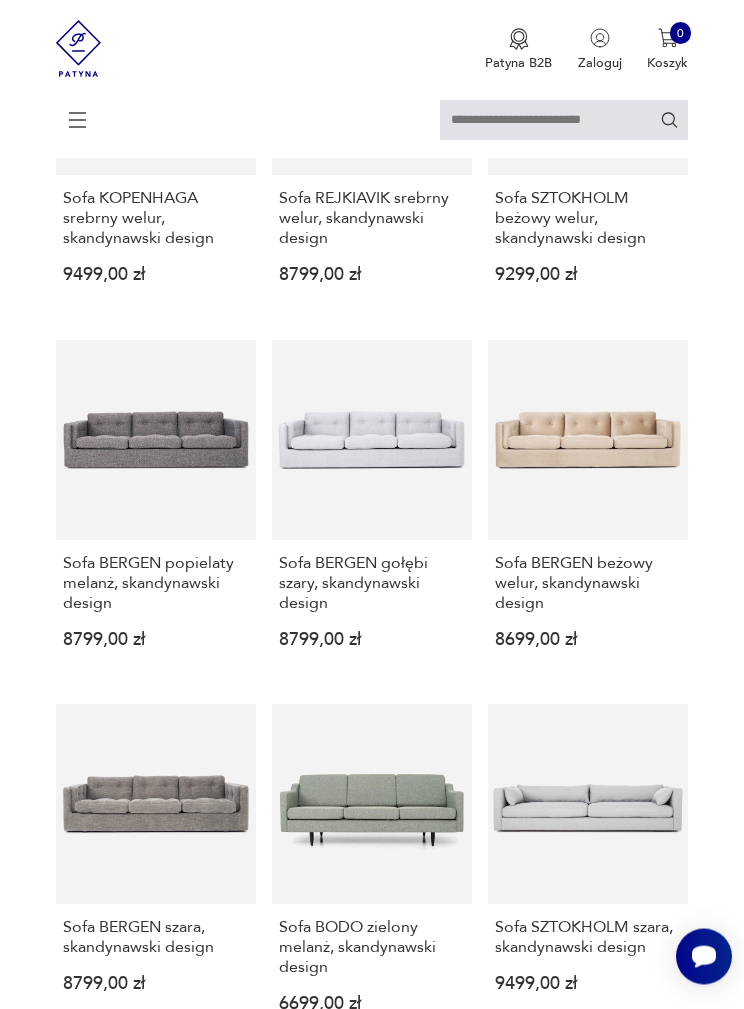 scroll, scrollTop: 367, scrollLeft: 0, axis: vertical 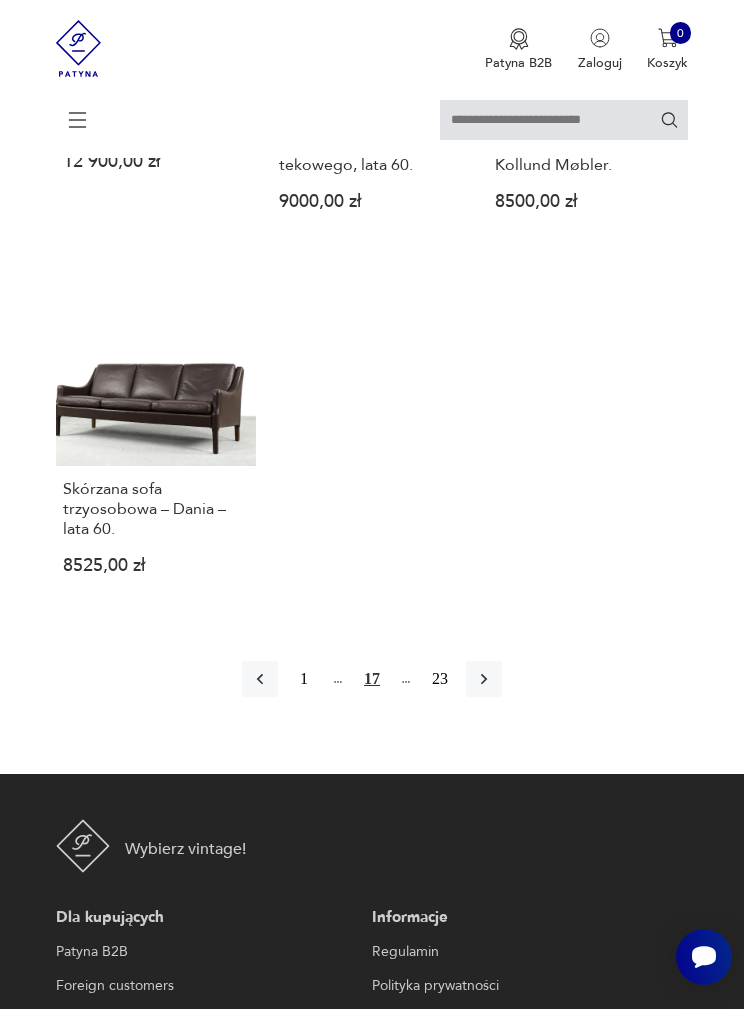 click at bounding box center (484, 679) 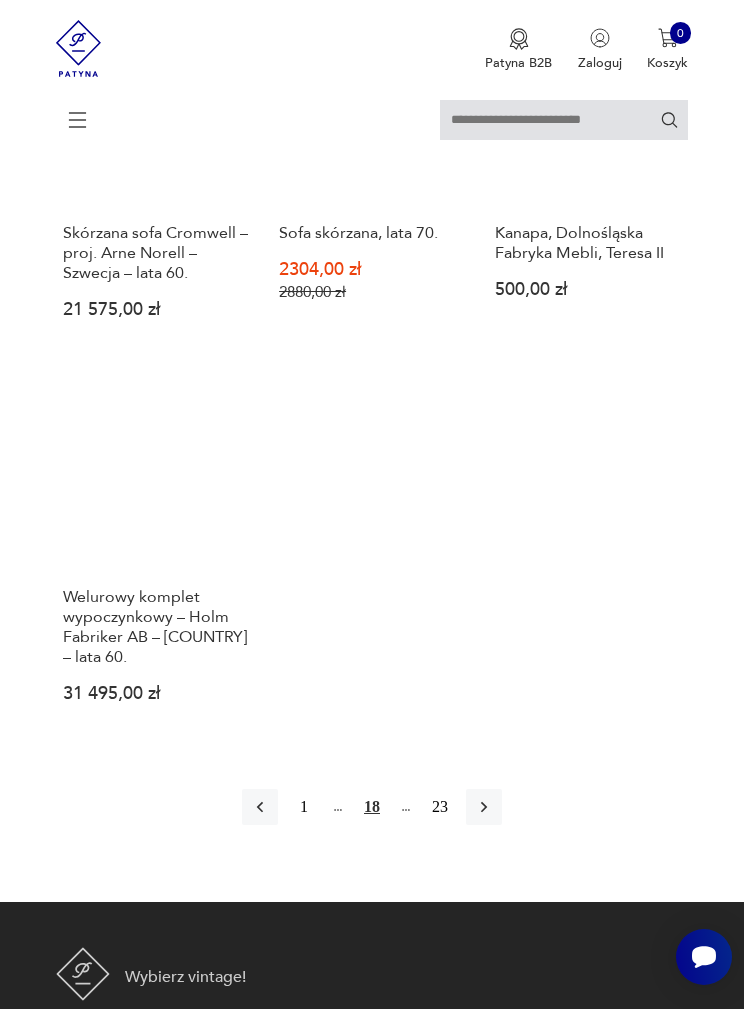 scroll, scrollTop: 2245, scrollLeft: 0, axis: vertical 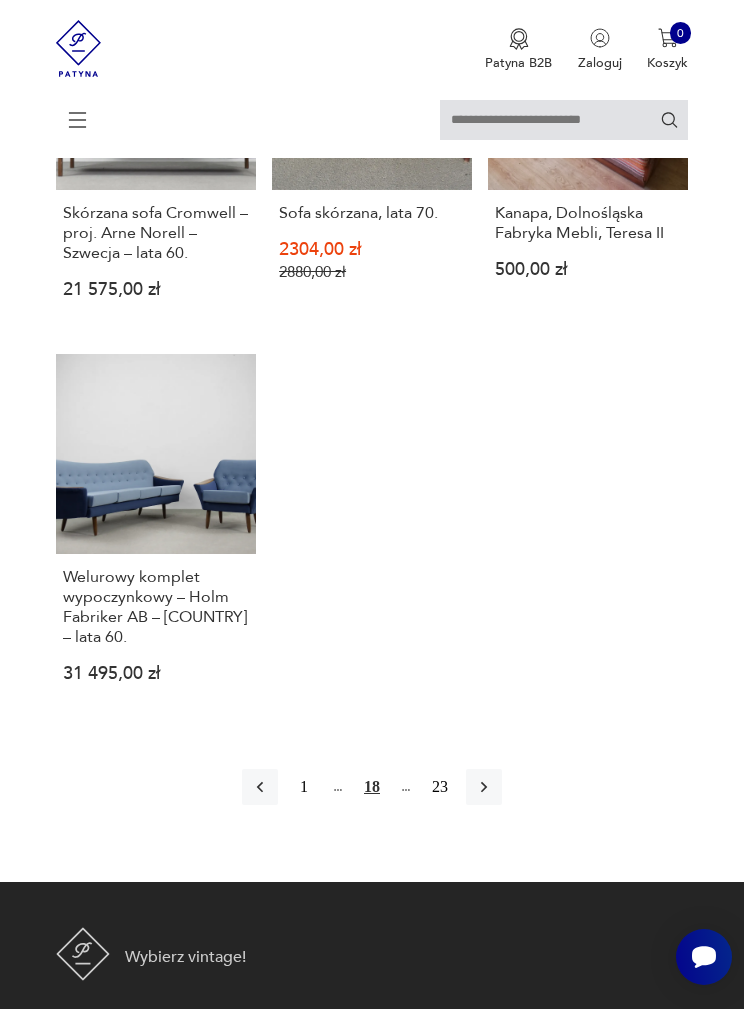 click at bounding box center [484, 787] 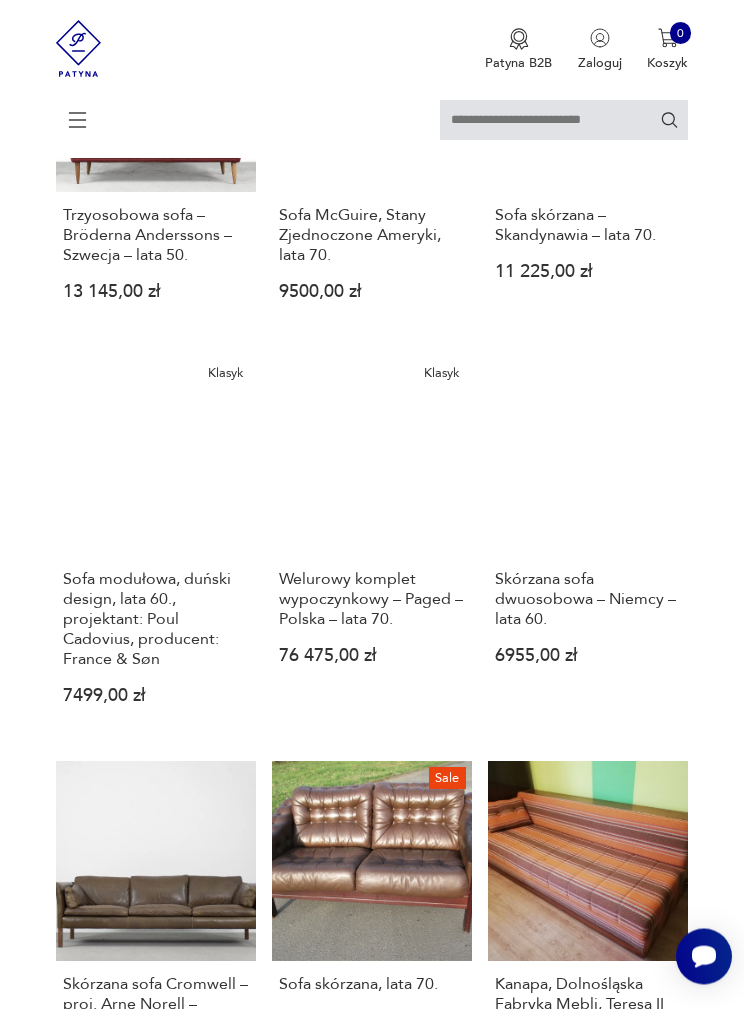 scroll, scrollTop: 367, scrollLeft: 0, axis: vertical 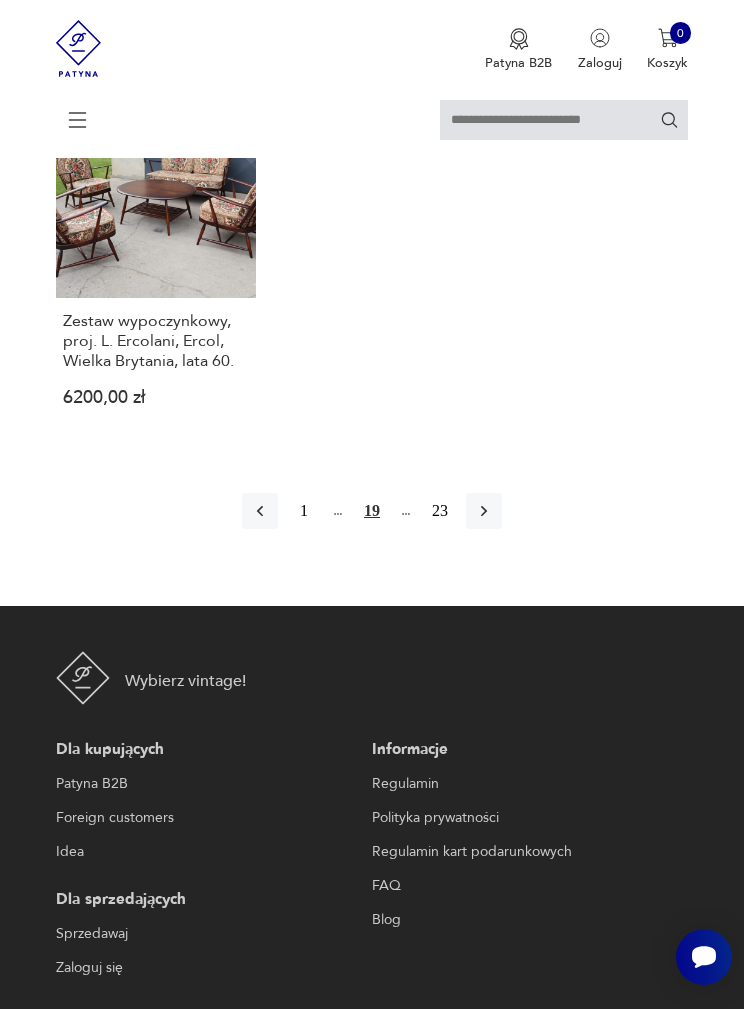 click 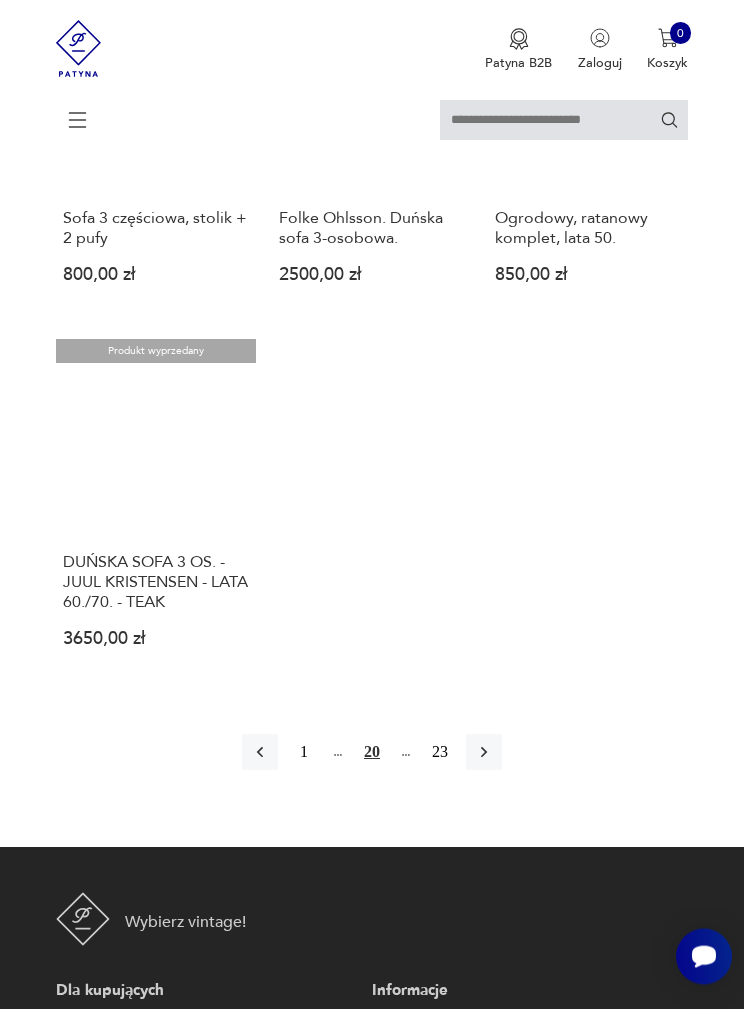 scroll, scrollTop: 2242, scrollLeft: 0, axis: vertical 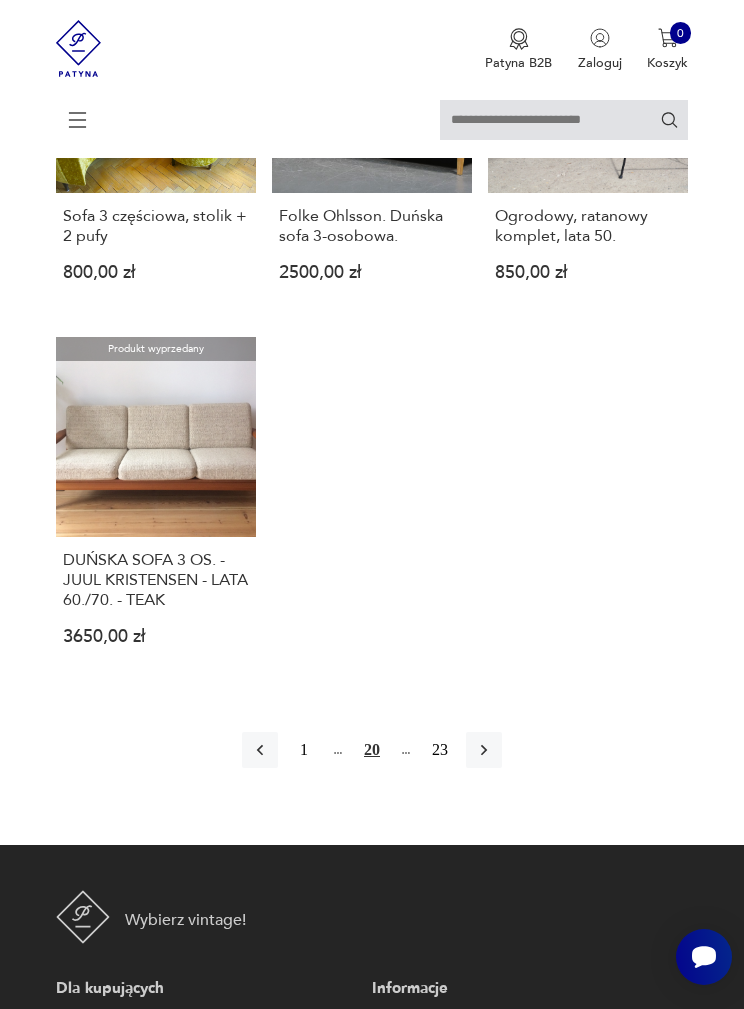 click 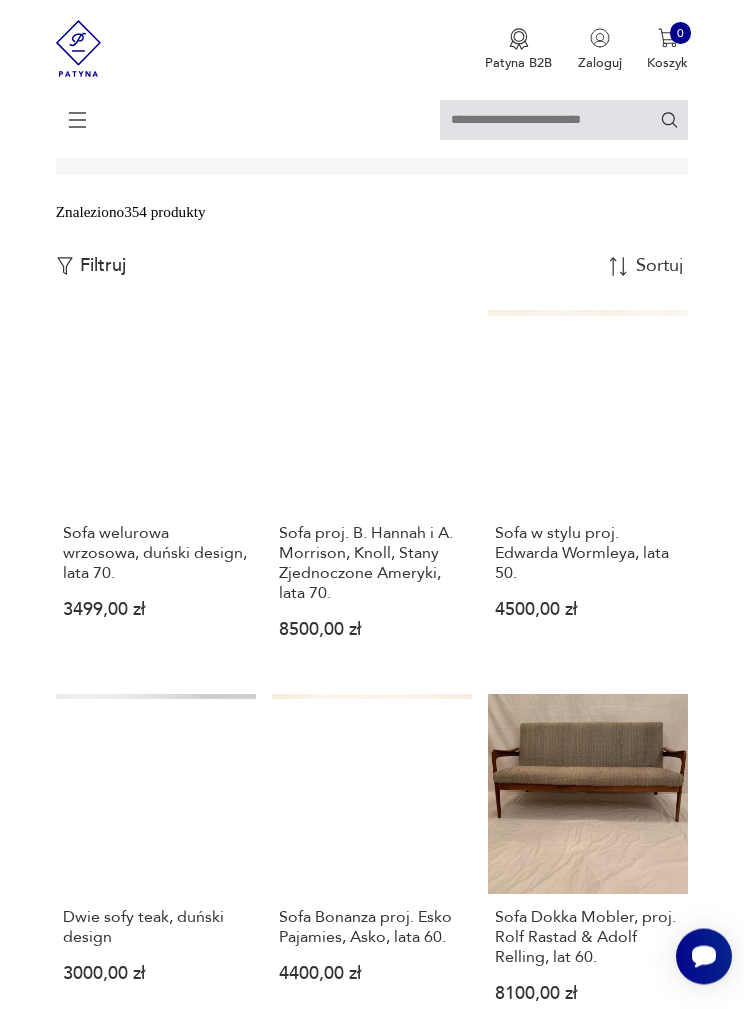 scroll, scrollTop: 367, scrollLeft: 0, axis: vertical 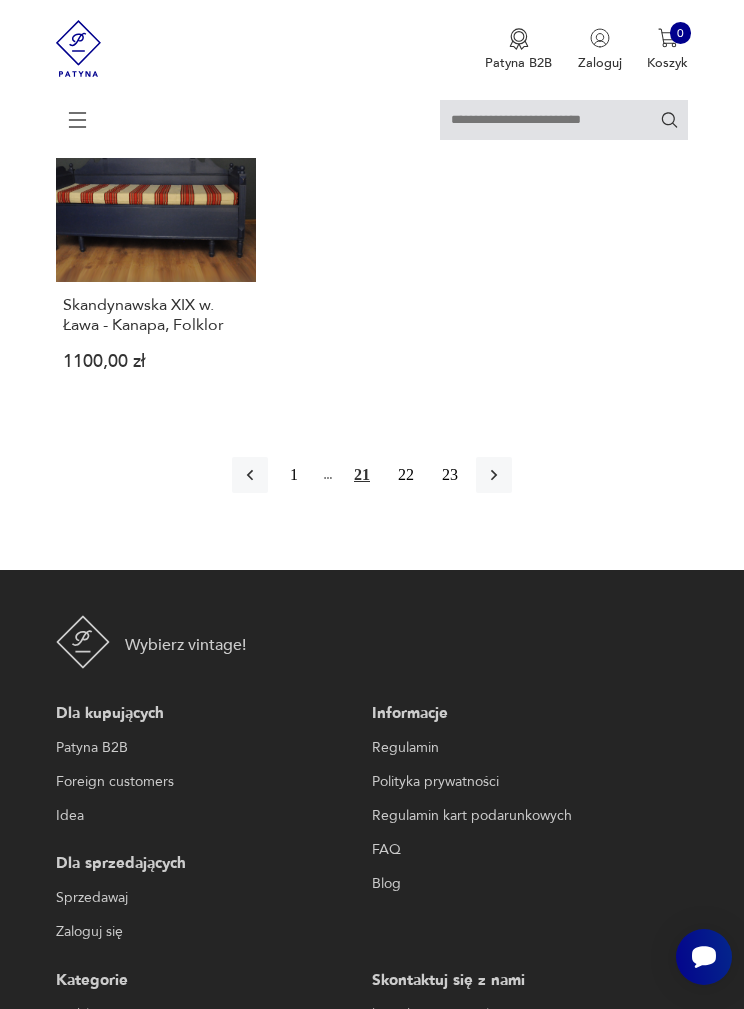 click on "22" at bounding box center (406, 475) 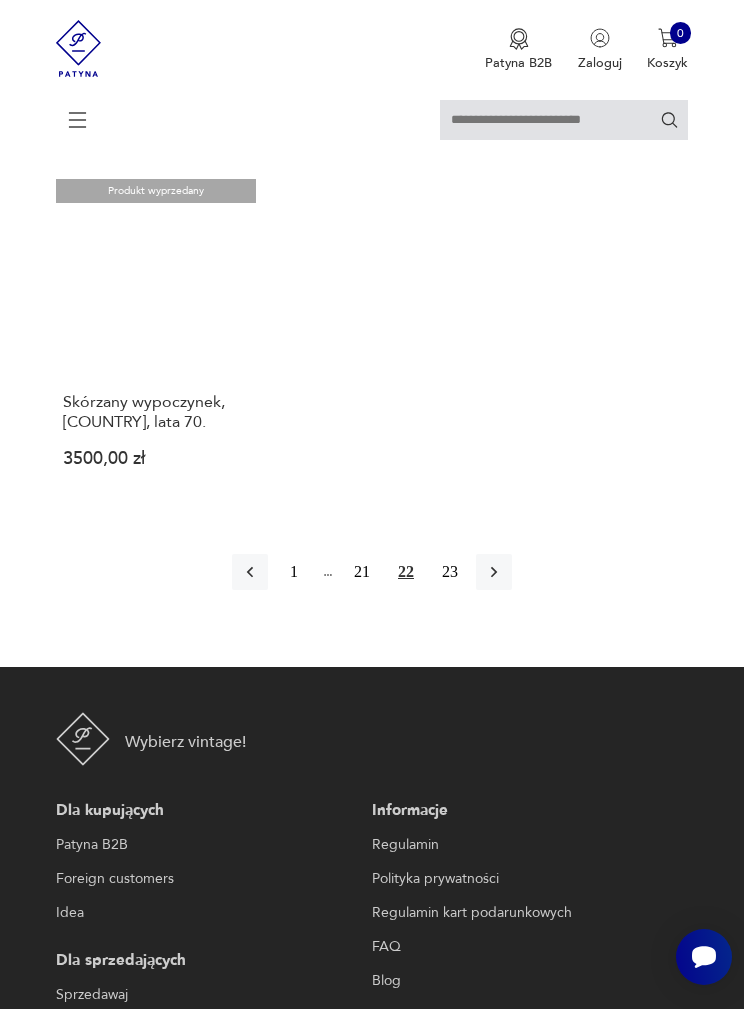 scroll, scrollTop: 2438, scrollLeft: 0, axis: vertical 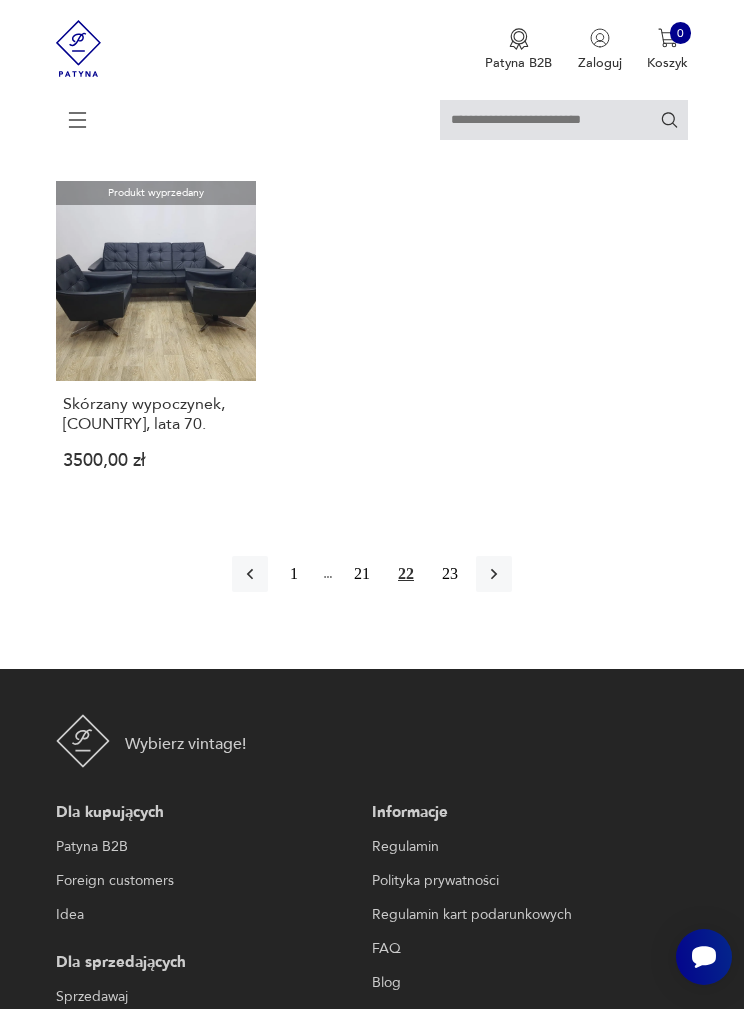 click on "23" at bounding box center [450, 574] 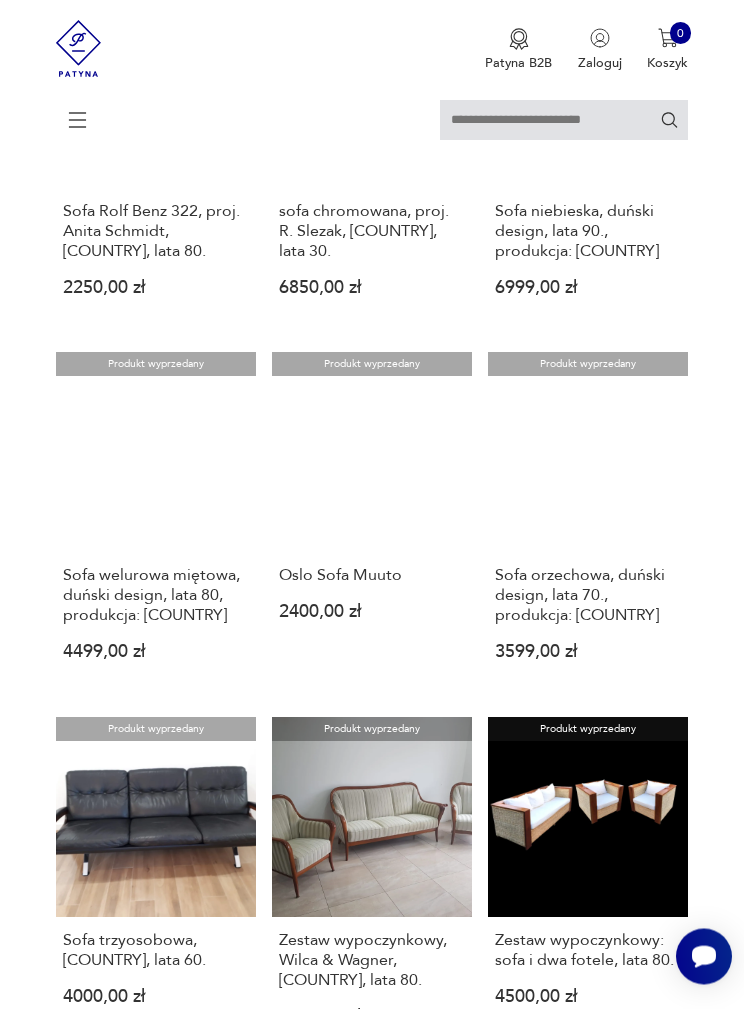 scroll, scrollTop: 367, scrollLeft: 0, axis: vertical 